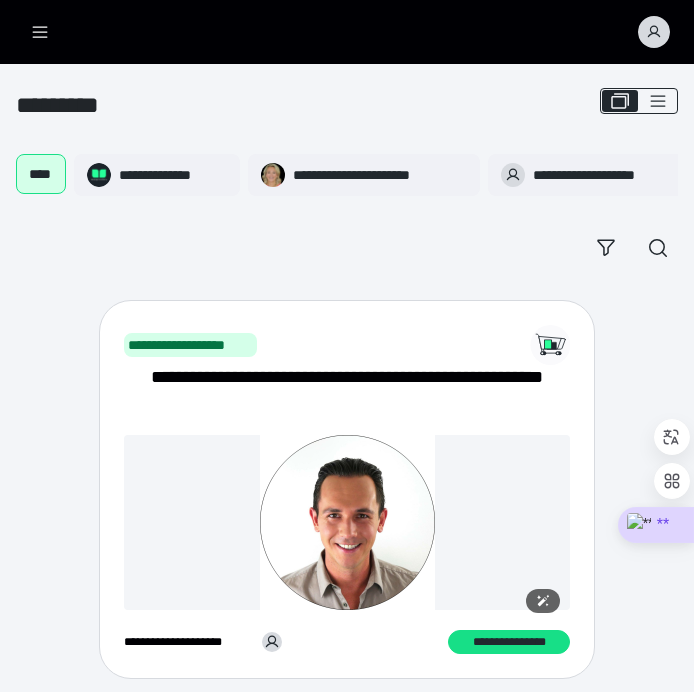 scroll, scrollTop: 0, scrollLeft: 0, axis: both 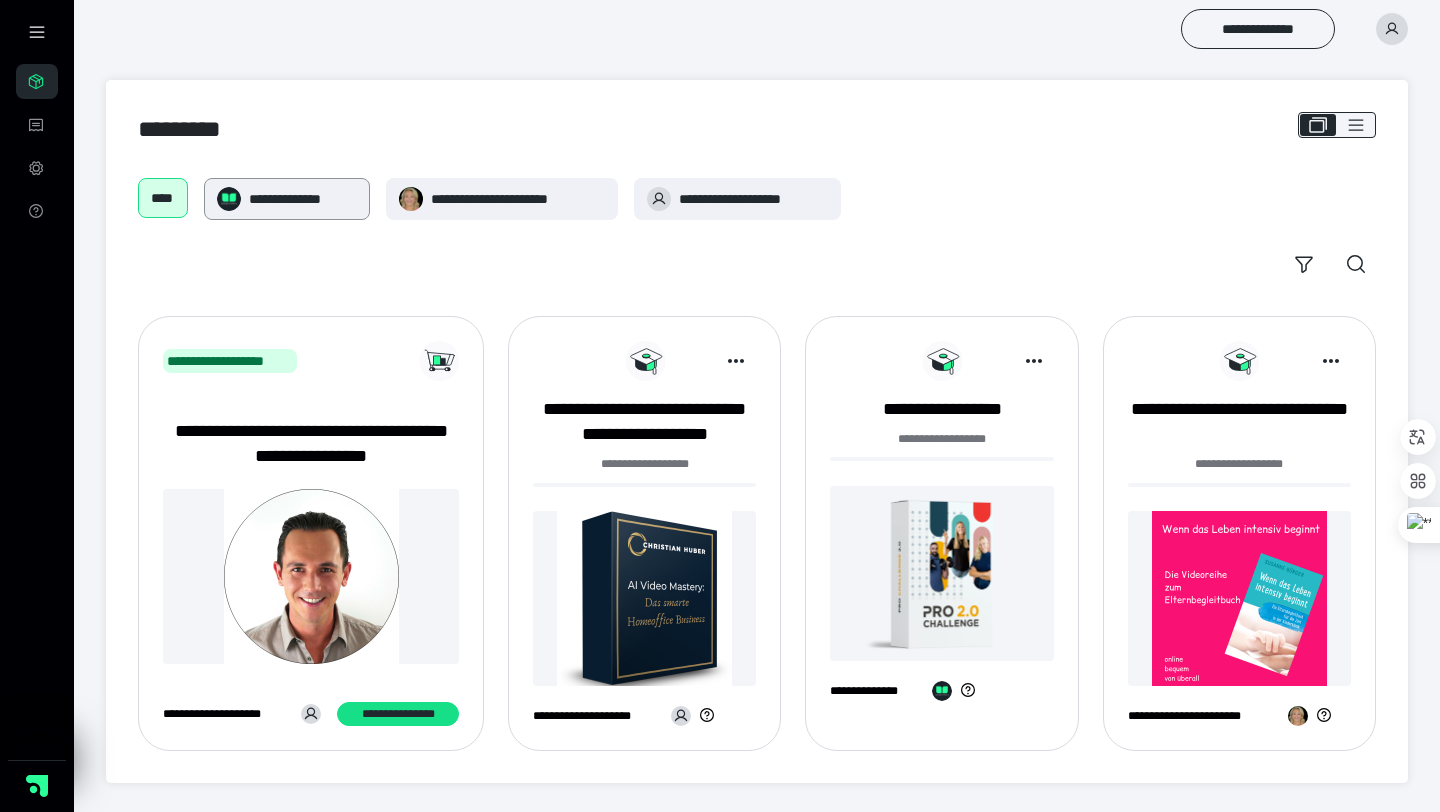 click on "**********" at bounding box center [302, 199] 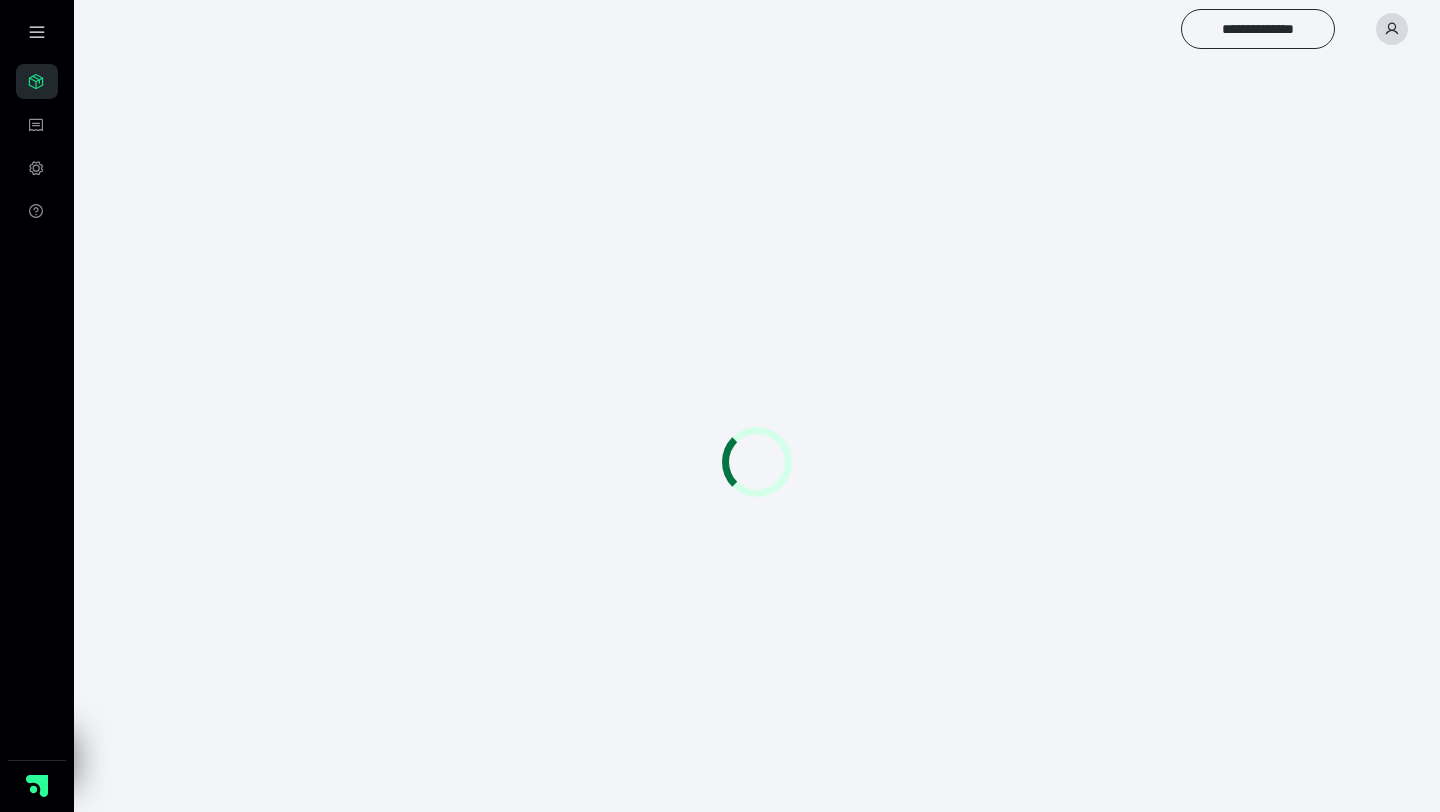 scroll, scrollTop: 0, scrollLeft: 0, axis: both 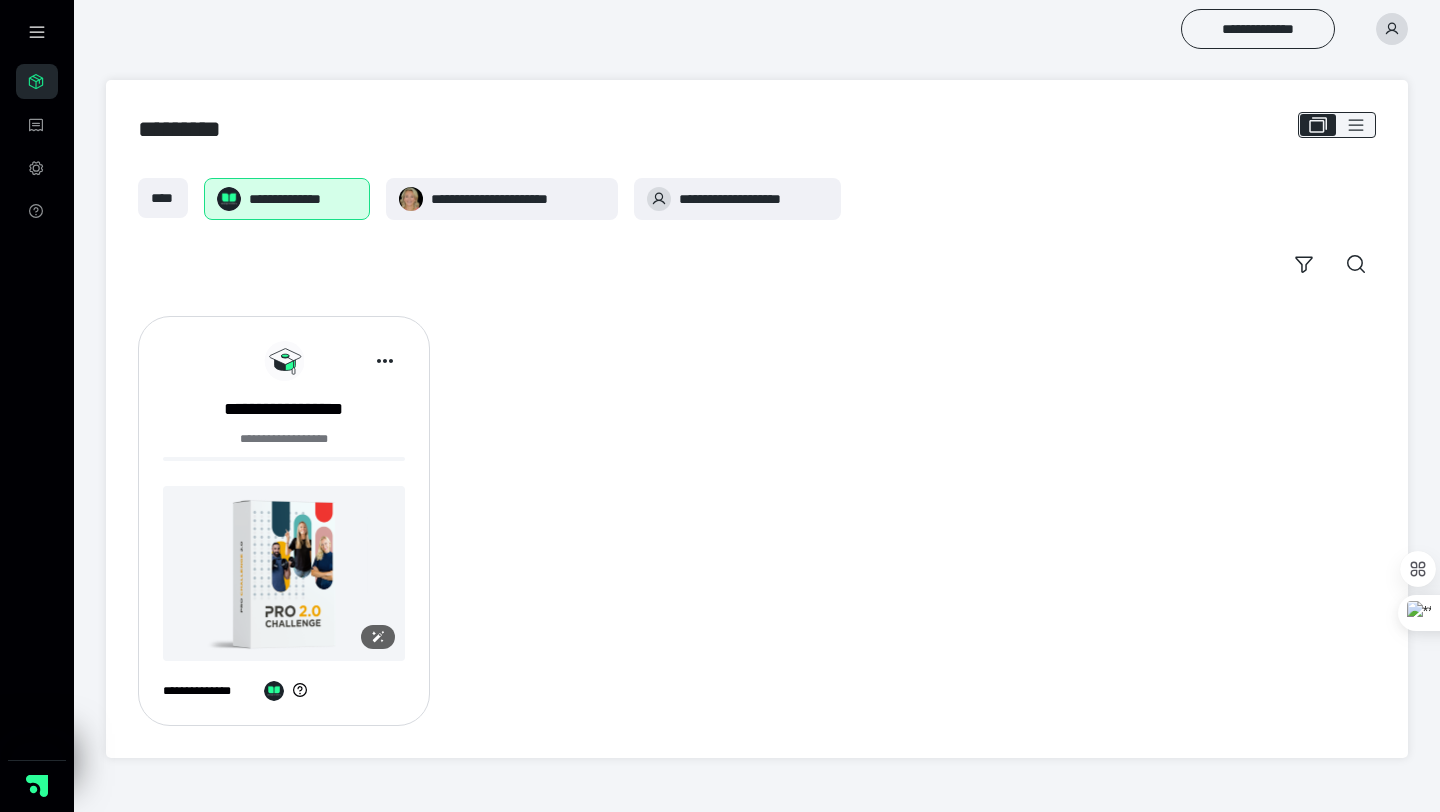 click at bounding box center [284, 573] 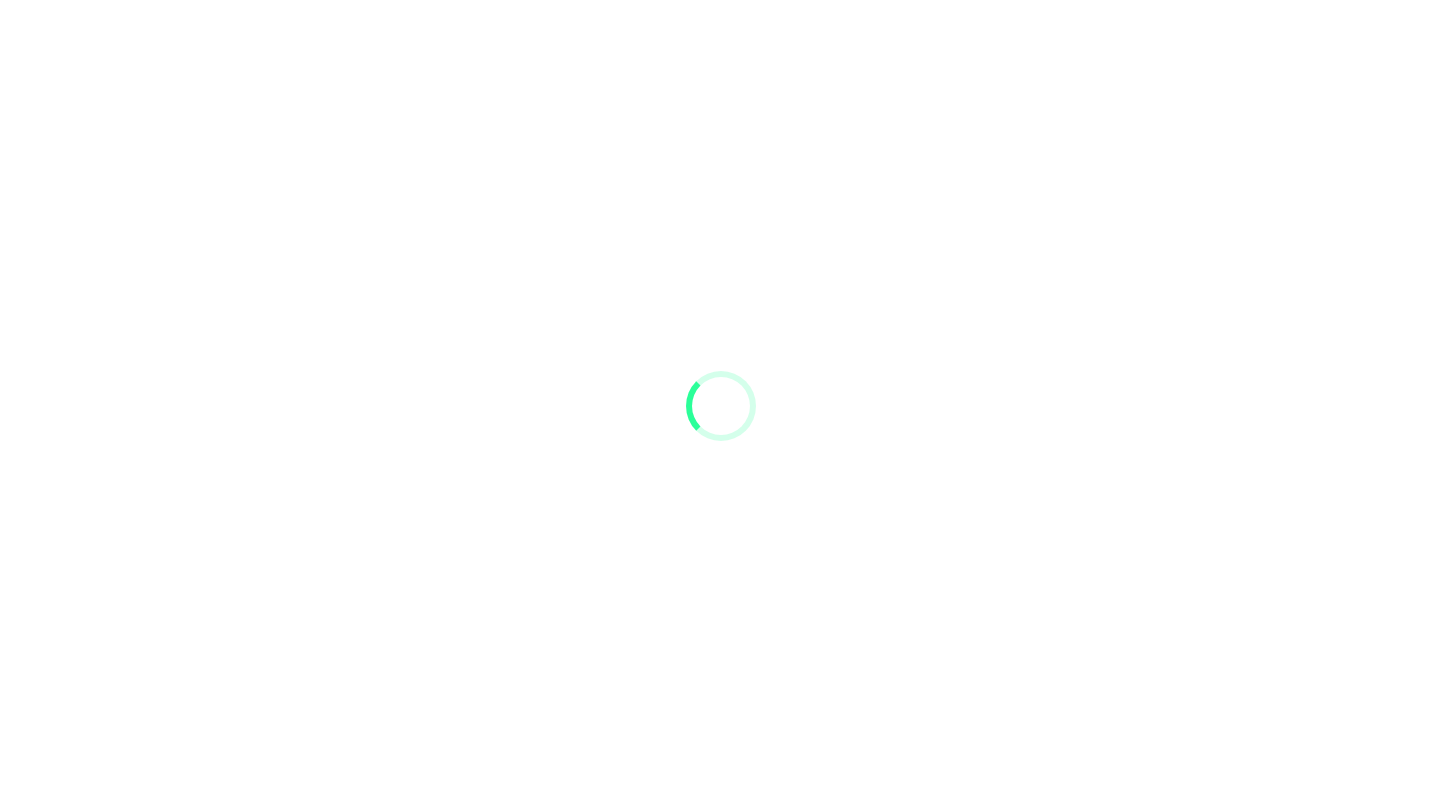 scroll, scrollTop: 0, scrollLeft: 0, axis: both 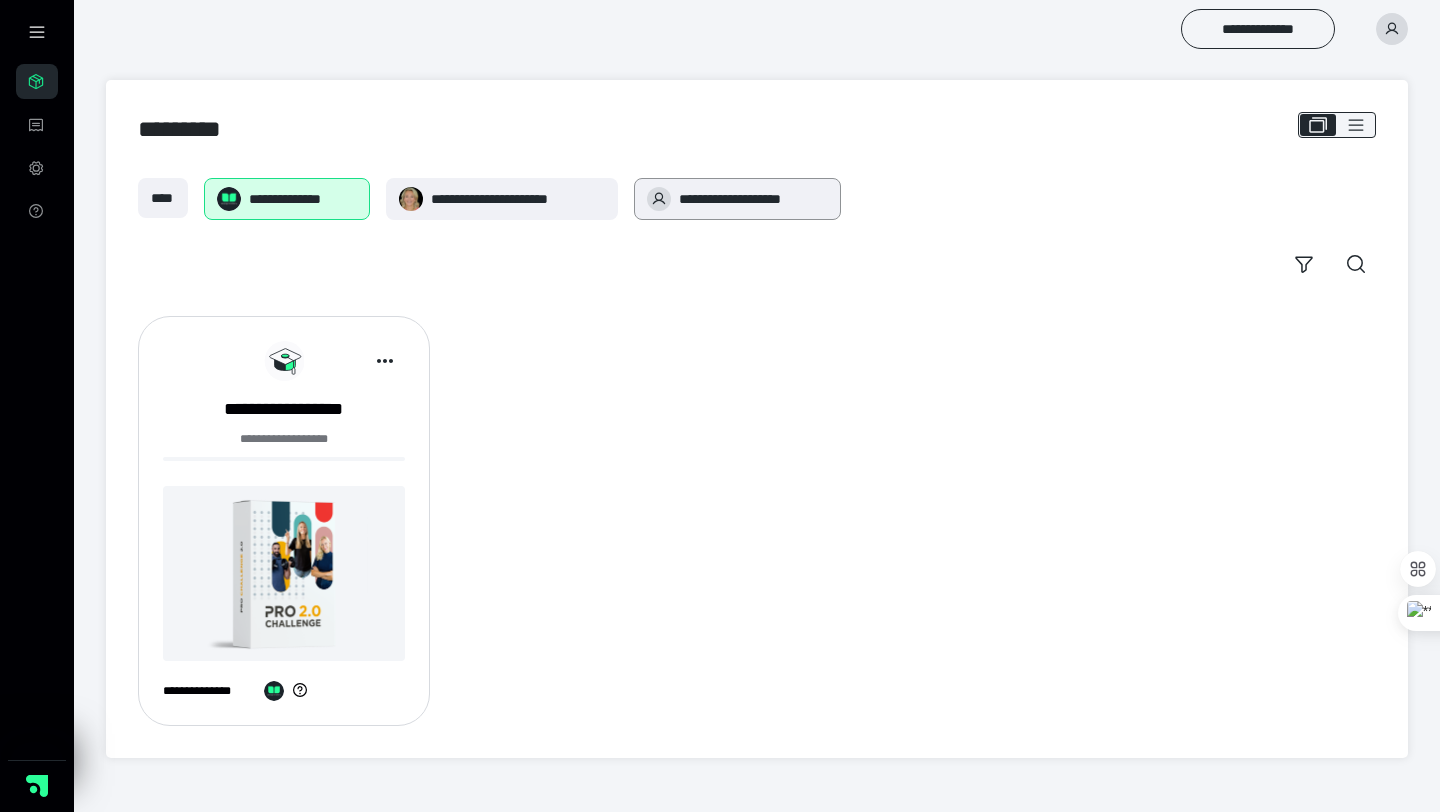 click on "**********" at bounding box center [753, 199] 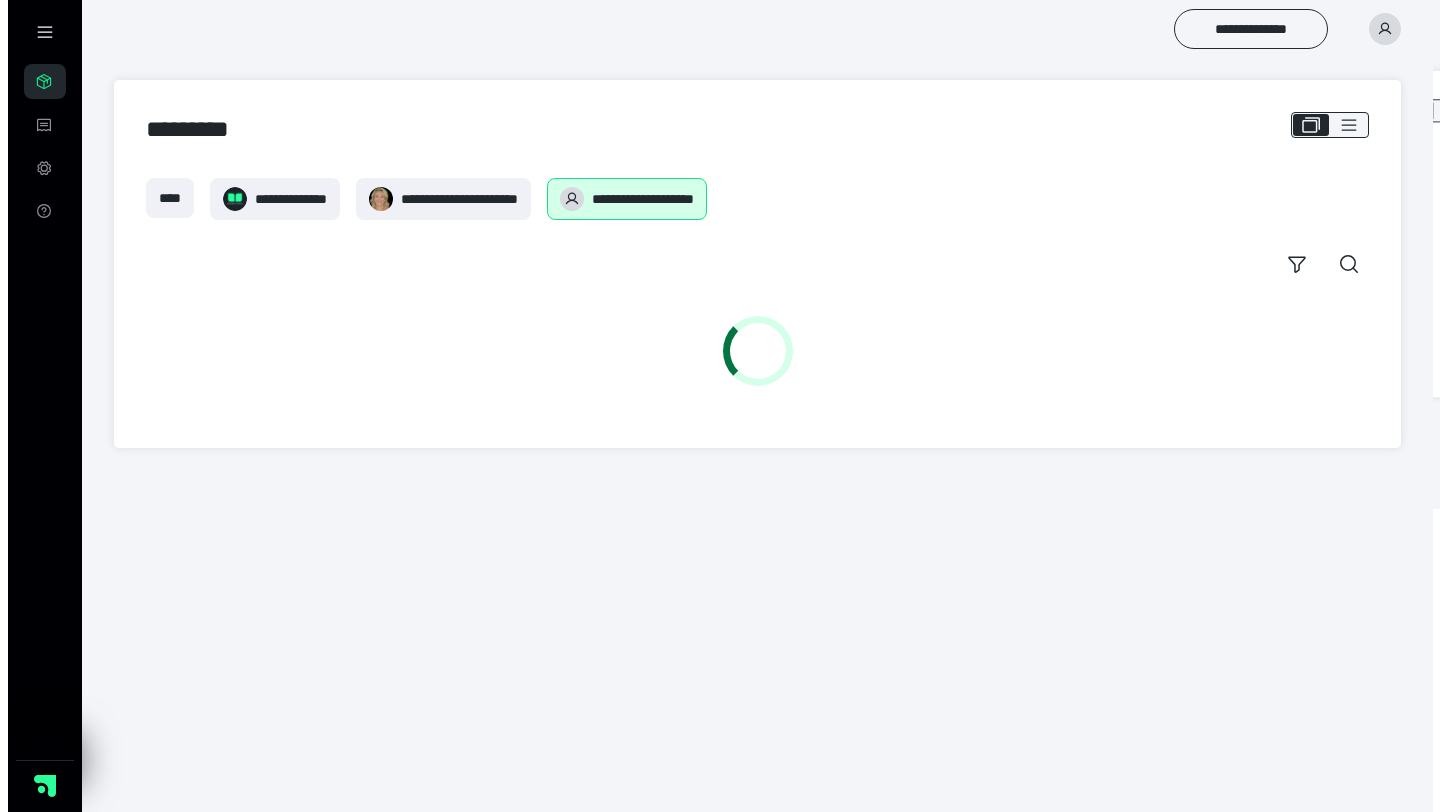 scroll, scrollTop: 0, scrollLeft: 0, axis: both 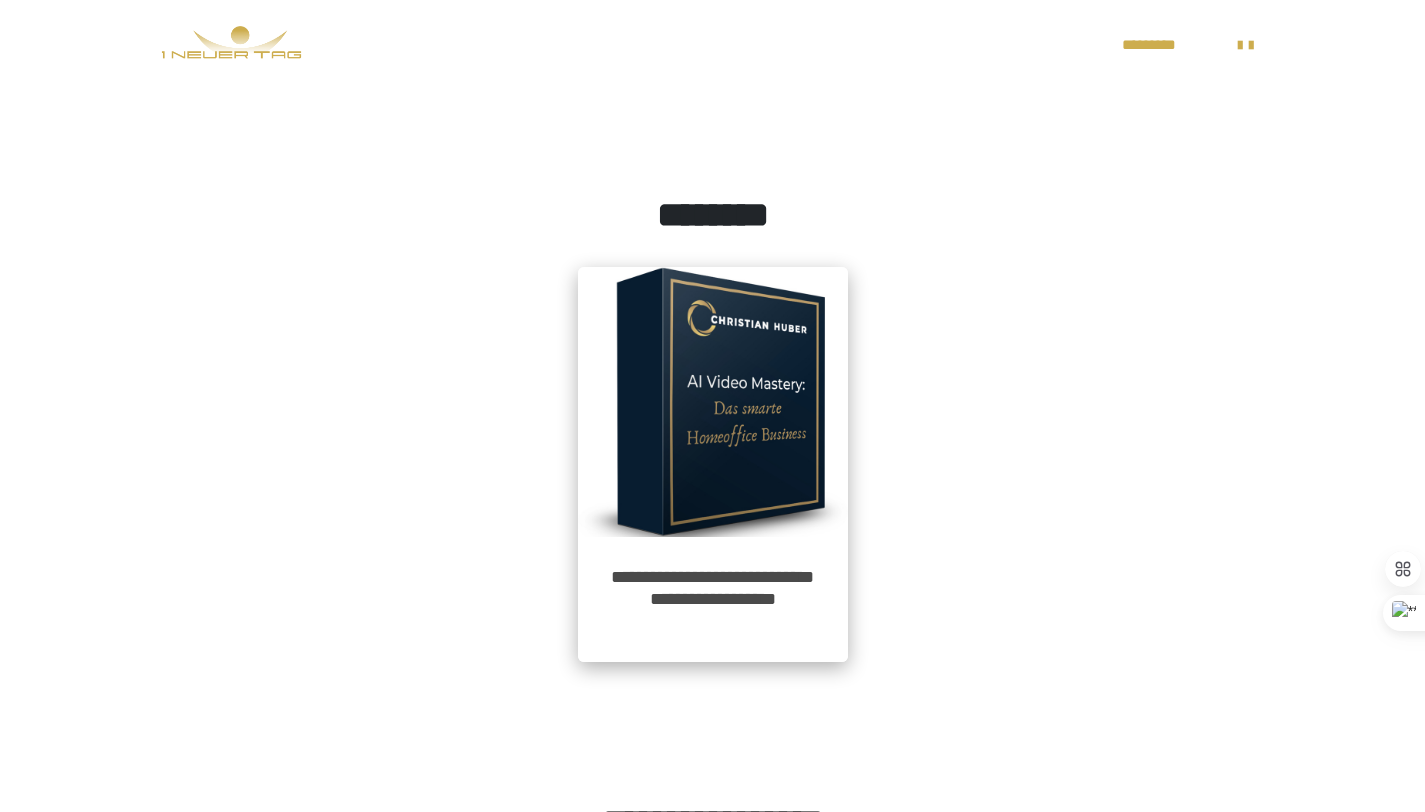 click at bounding box center [713, 402] 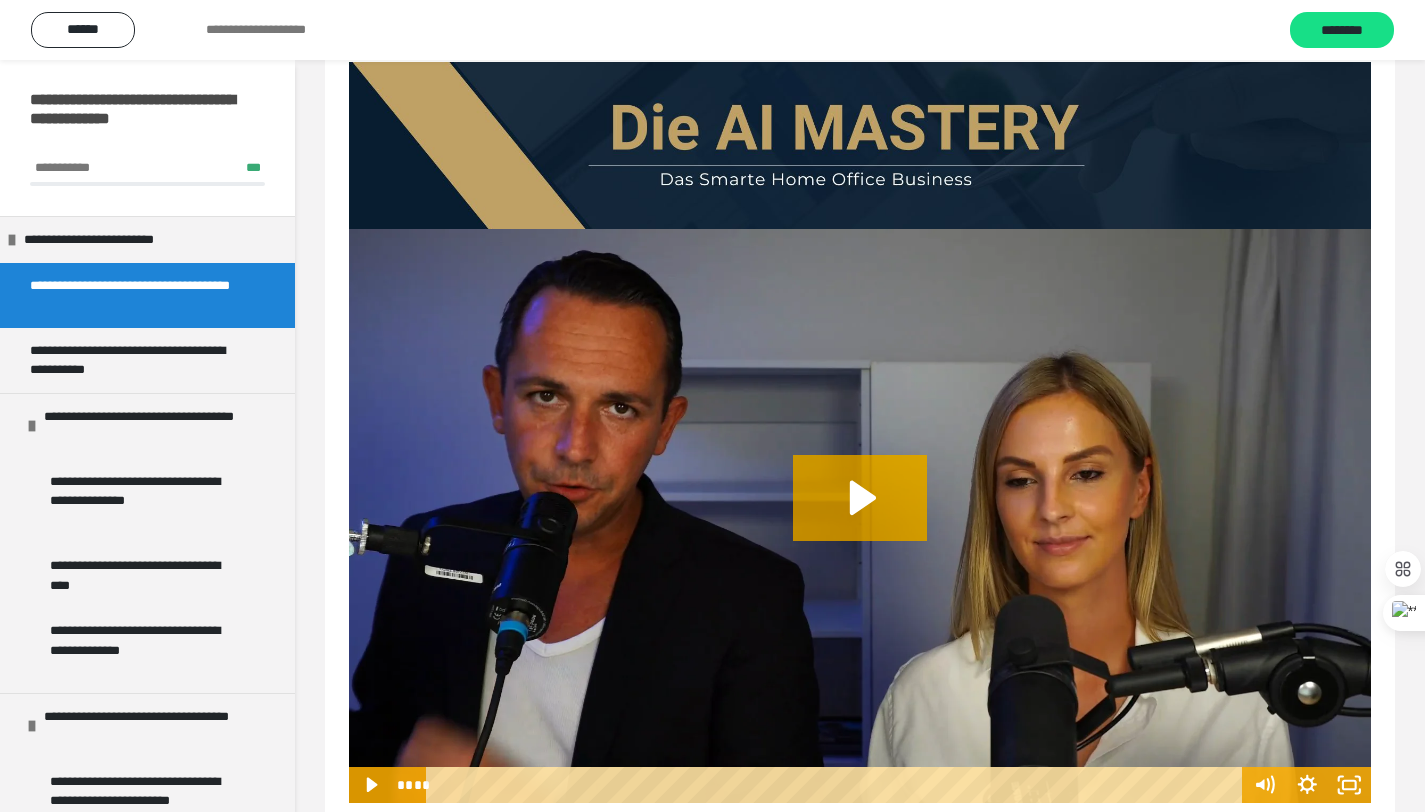 scroll, scrollTop: 124, scrollLeft: 0, axis: vertical 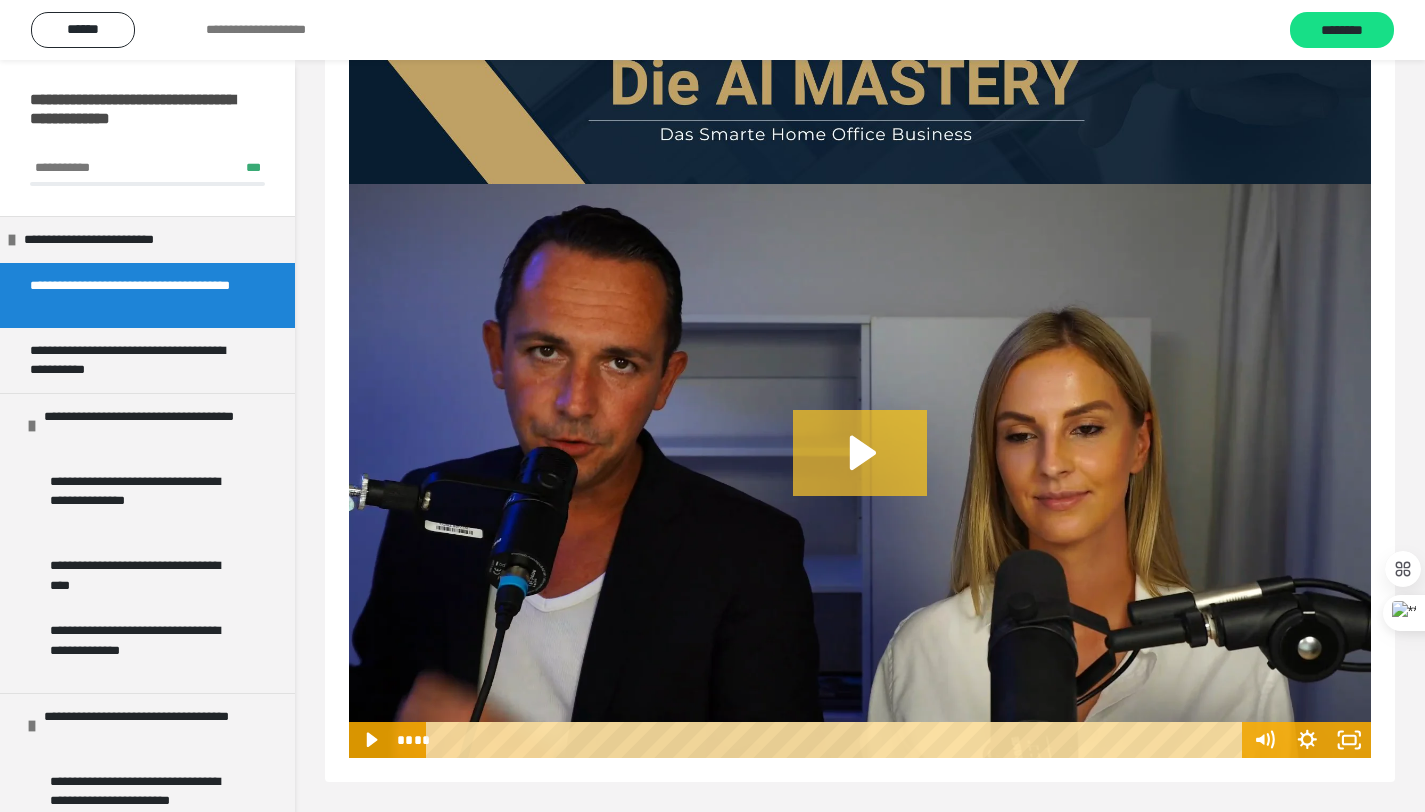 click 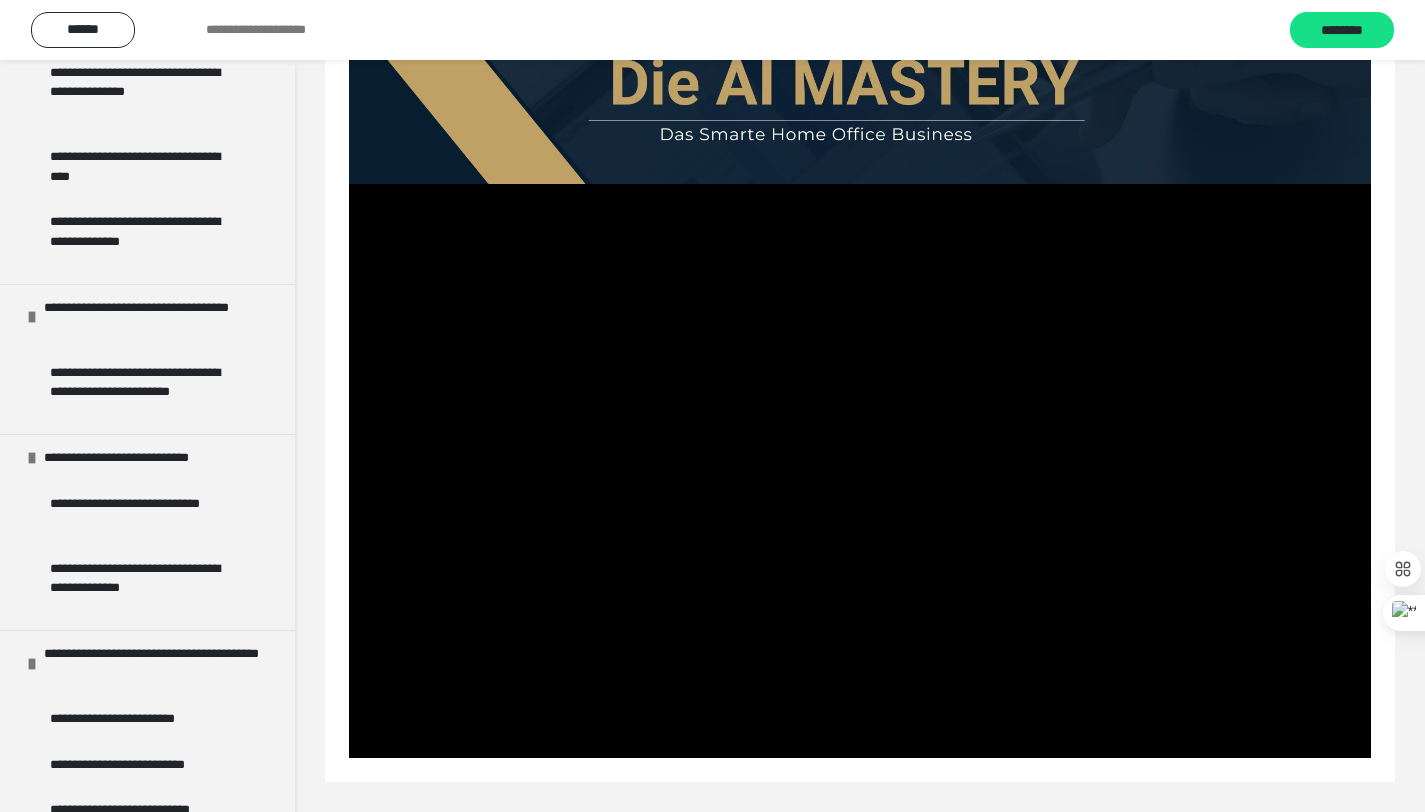 scroll, scrollTop: 66, scrollLeft: 0, axis: vertical 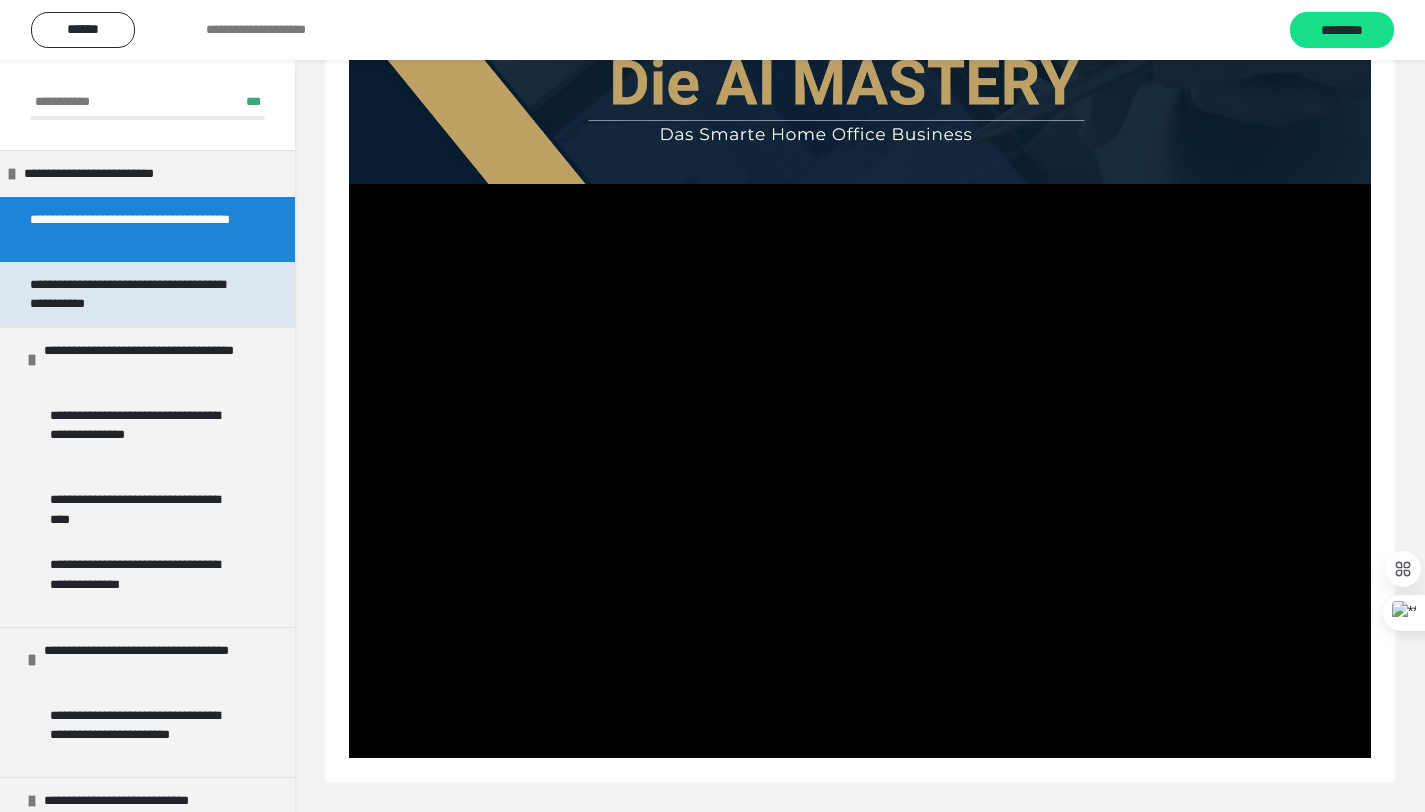 click on "**********" at bounding box center (132, 294) 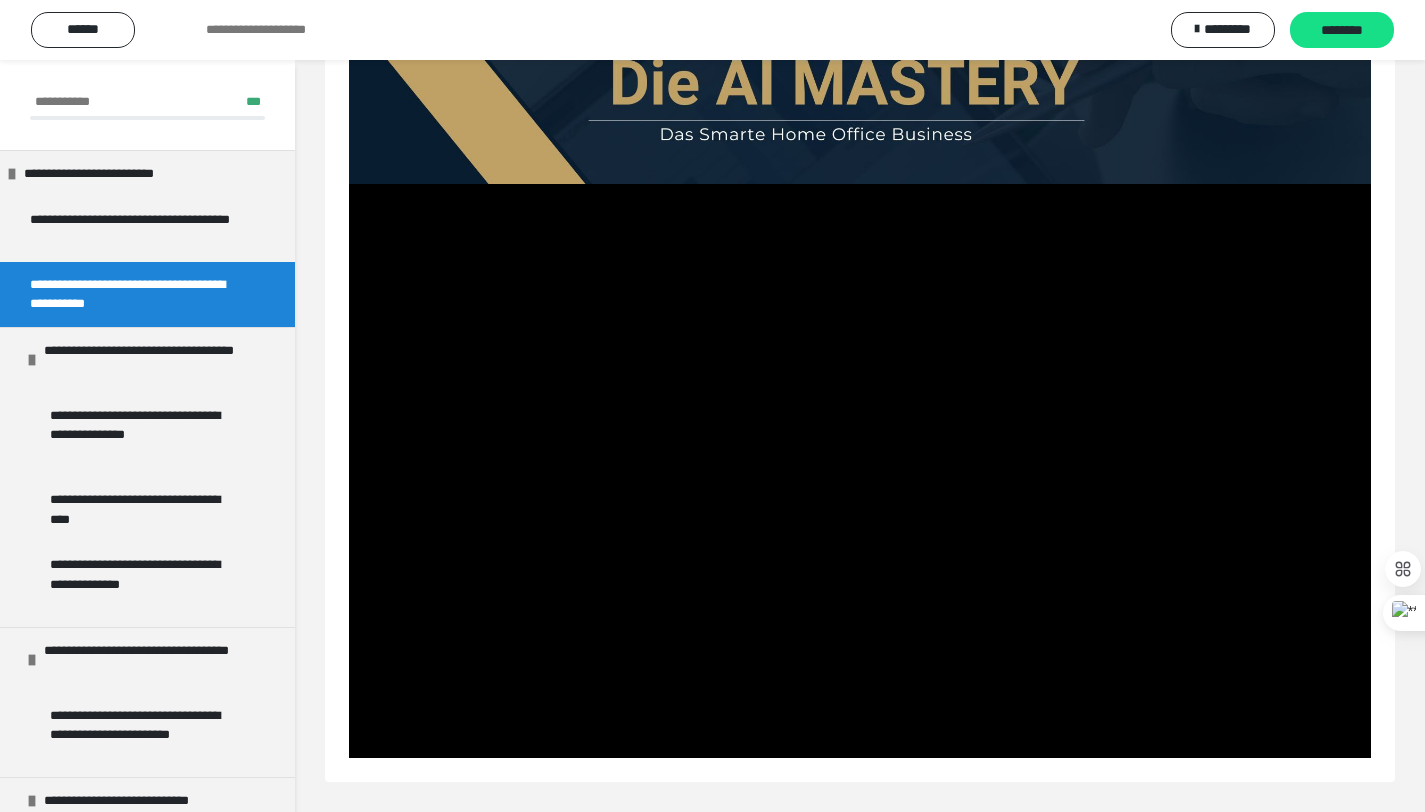 scroll, scrollTop: 60, scrollLeft: 0, axis: vertical 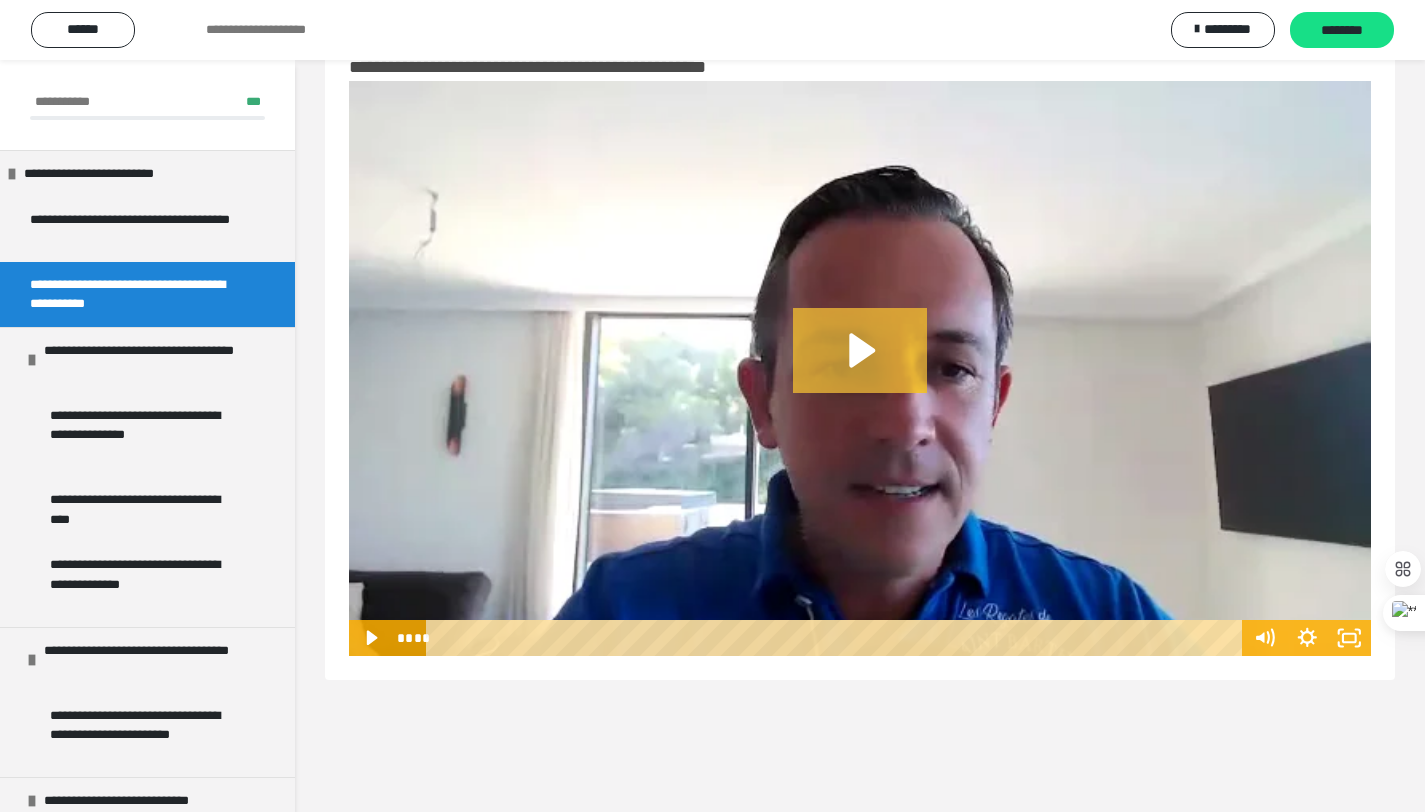 click 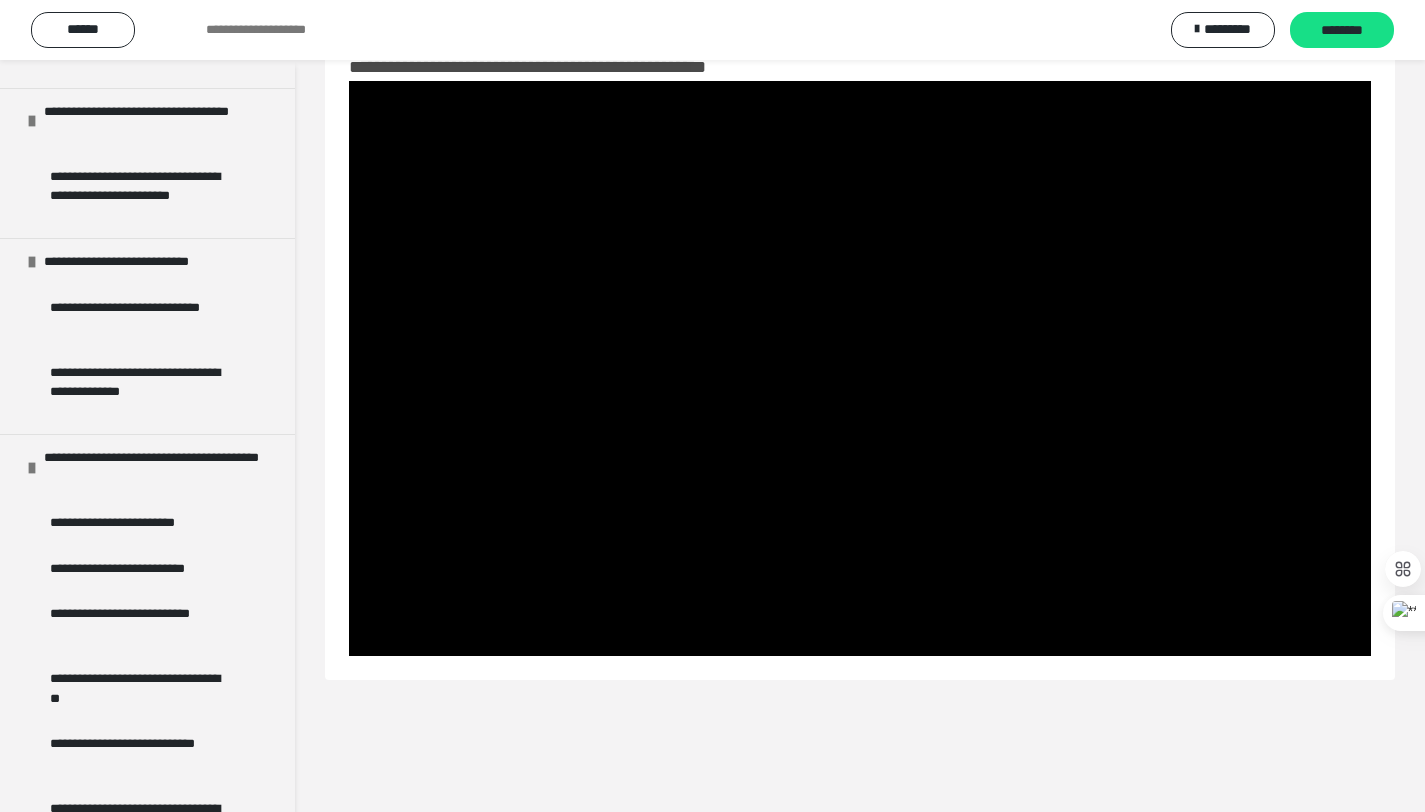 scroll, scrollTop: 625, scrollLeft: 0, axis: vertical 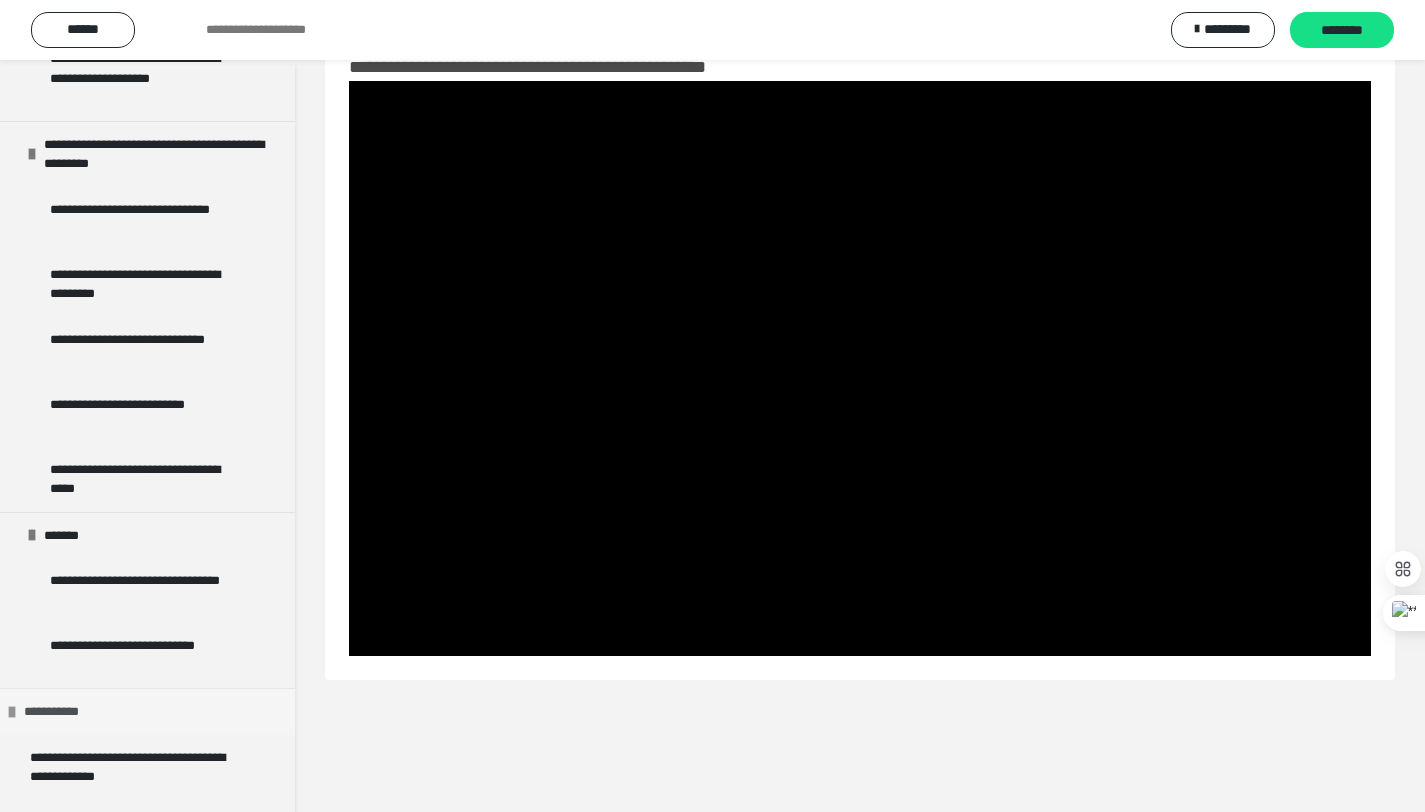 click at bounding box center [12, 712] 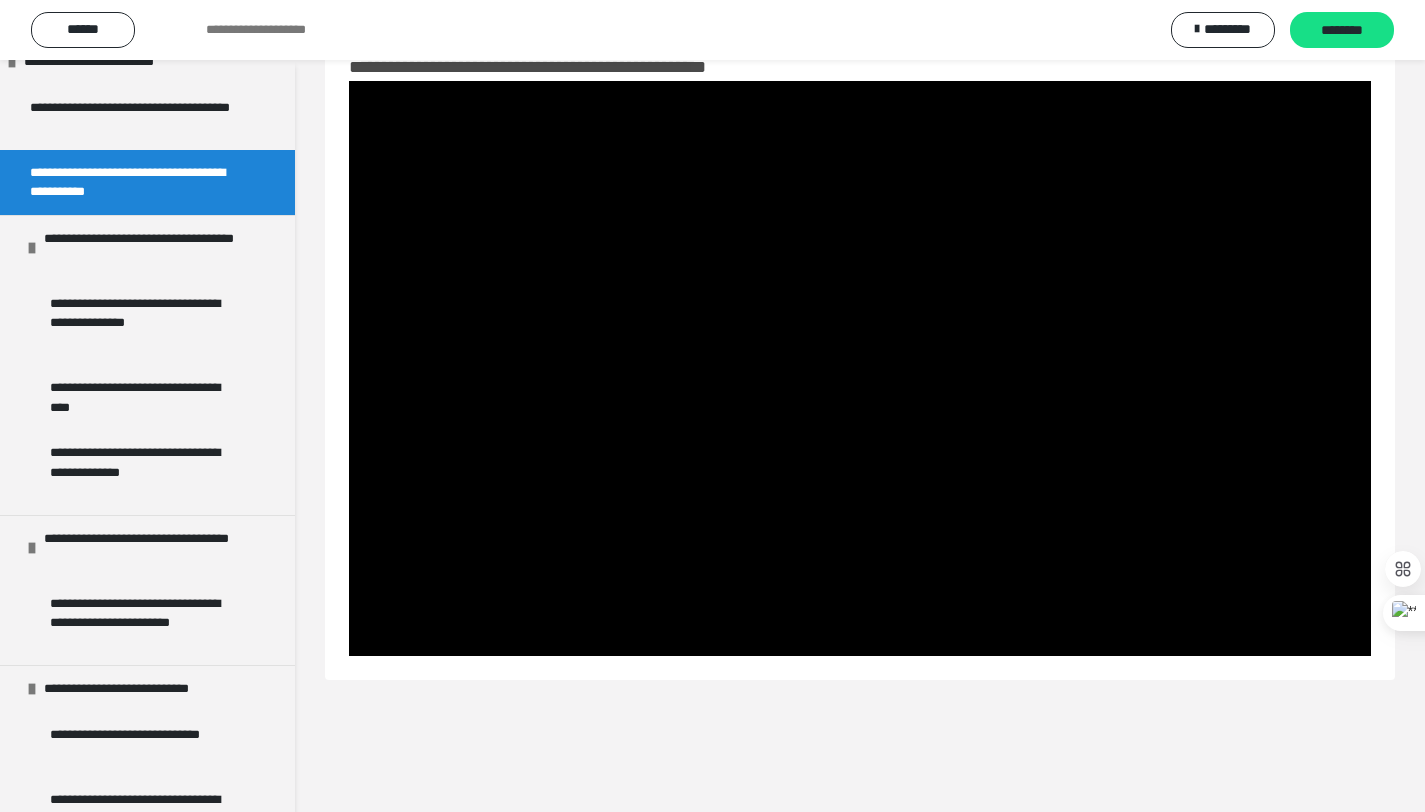 scroll, scrollTop: 0, scrollLeft: 0, axis: both 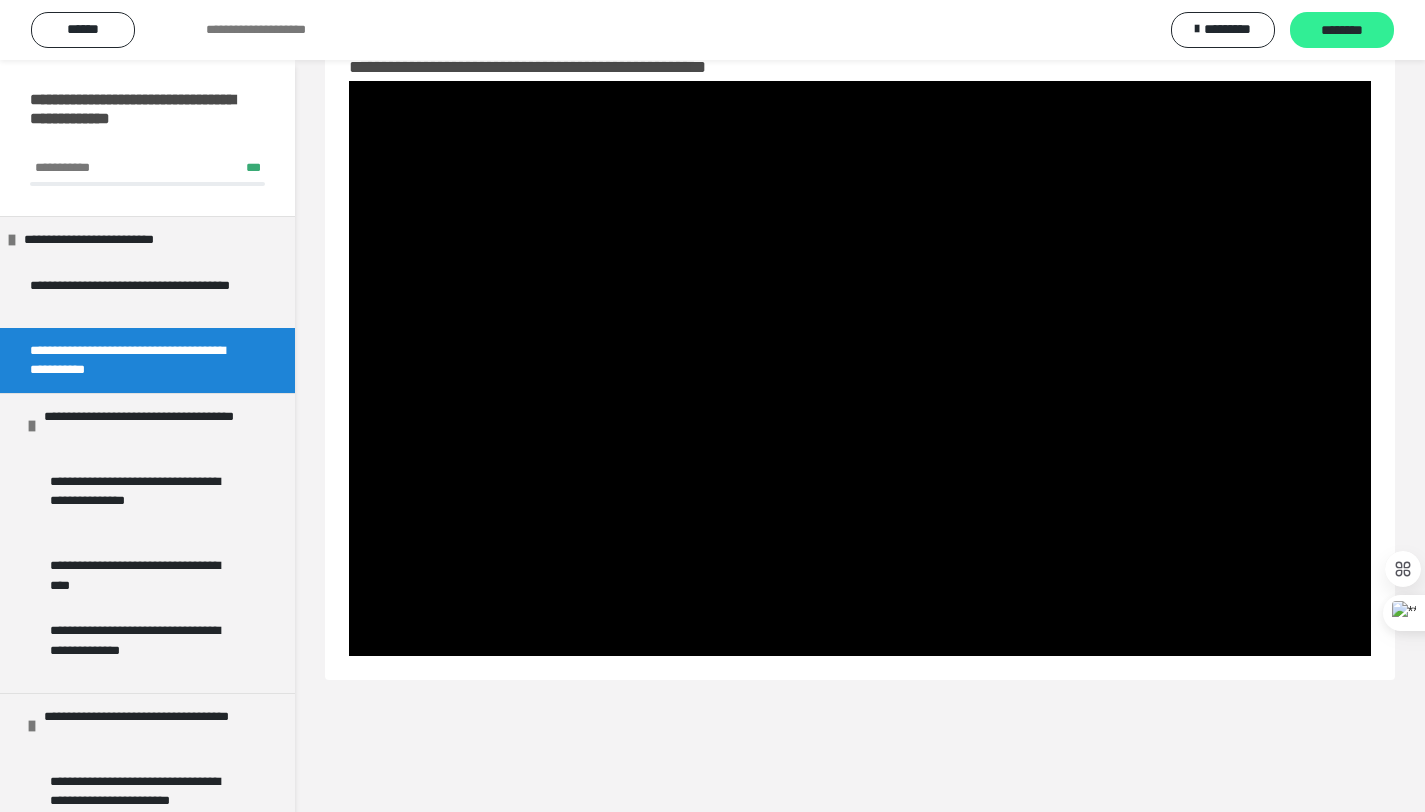 click on "********" at bounding box center (1342, 31) 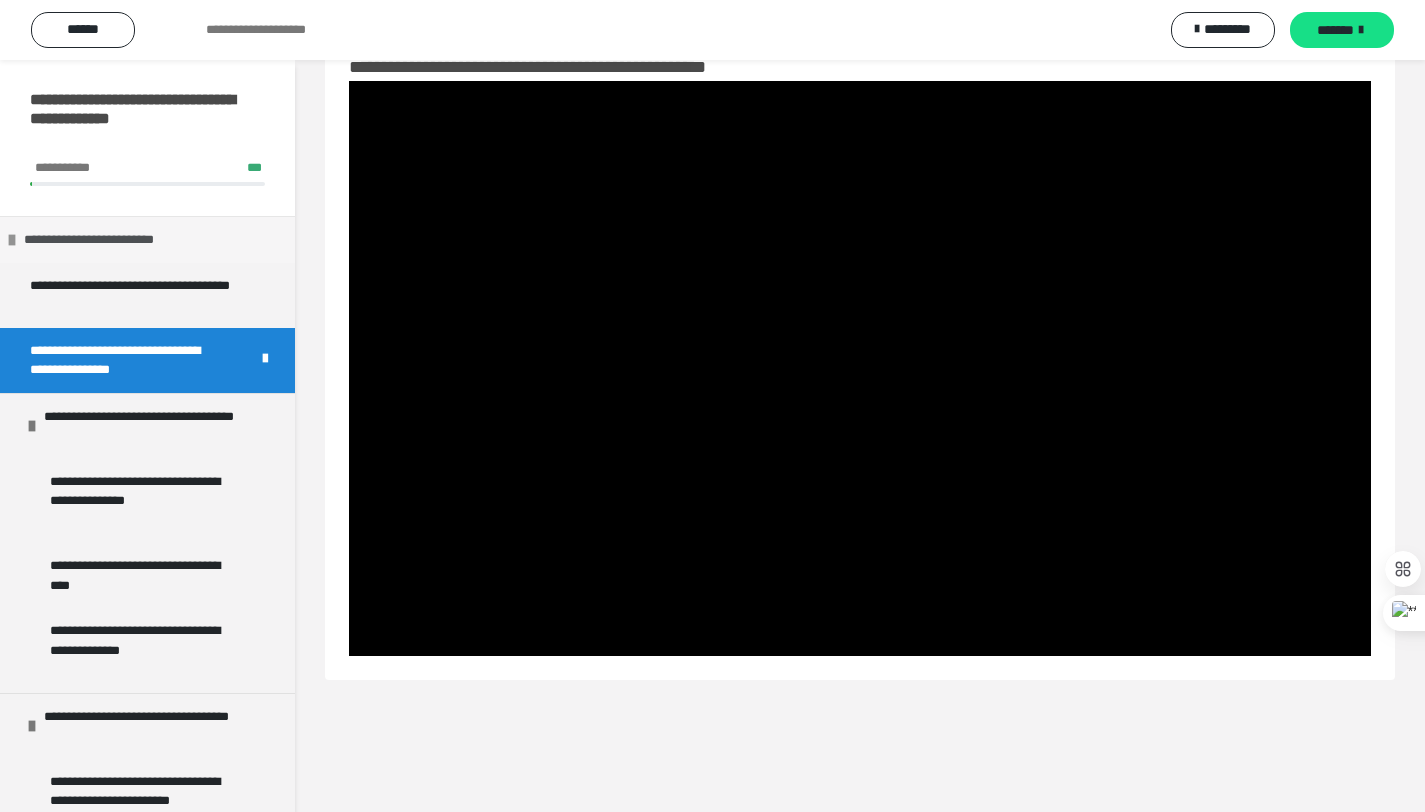 click on "**********" at bounding box center (147, 239) 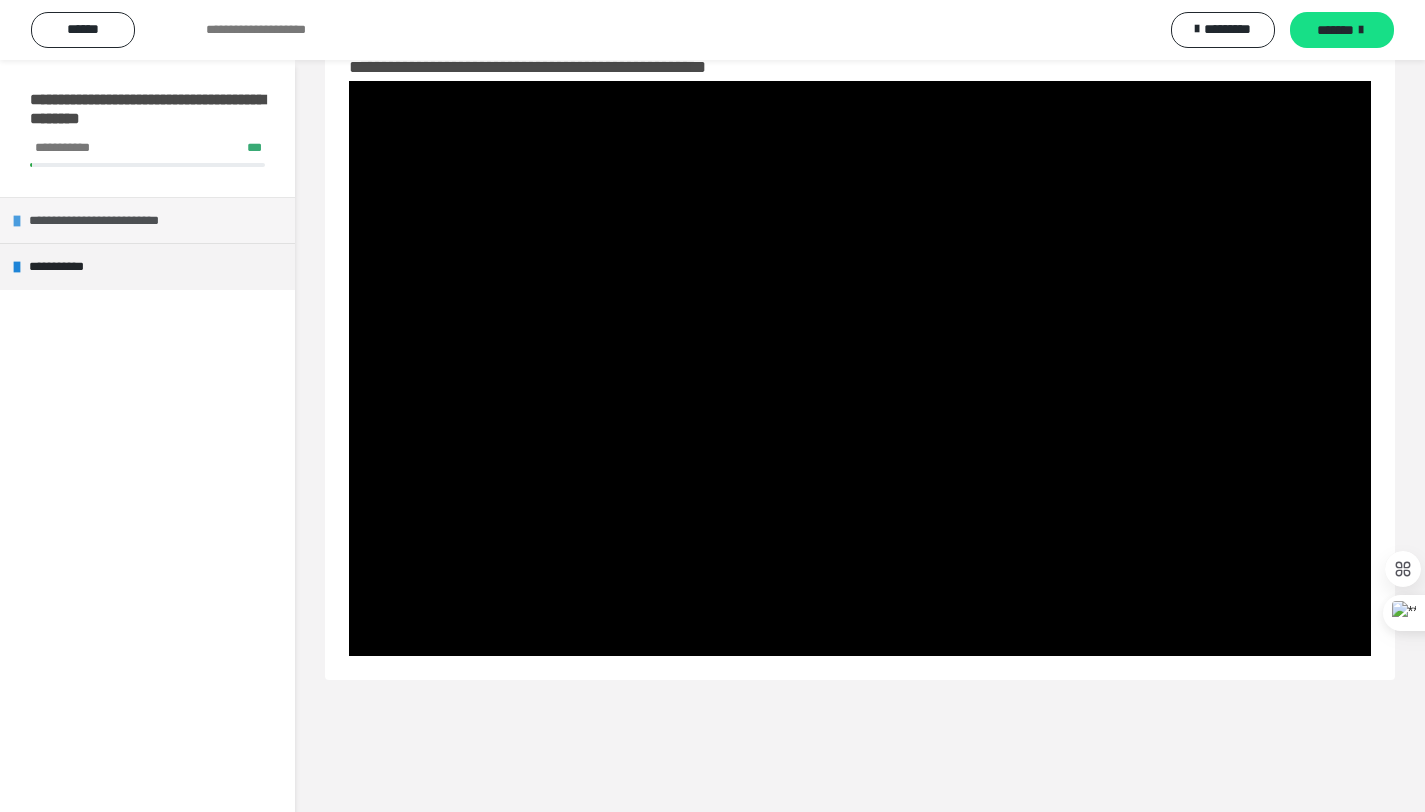 click on "**********" at bounding box center (115, 221) 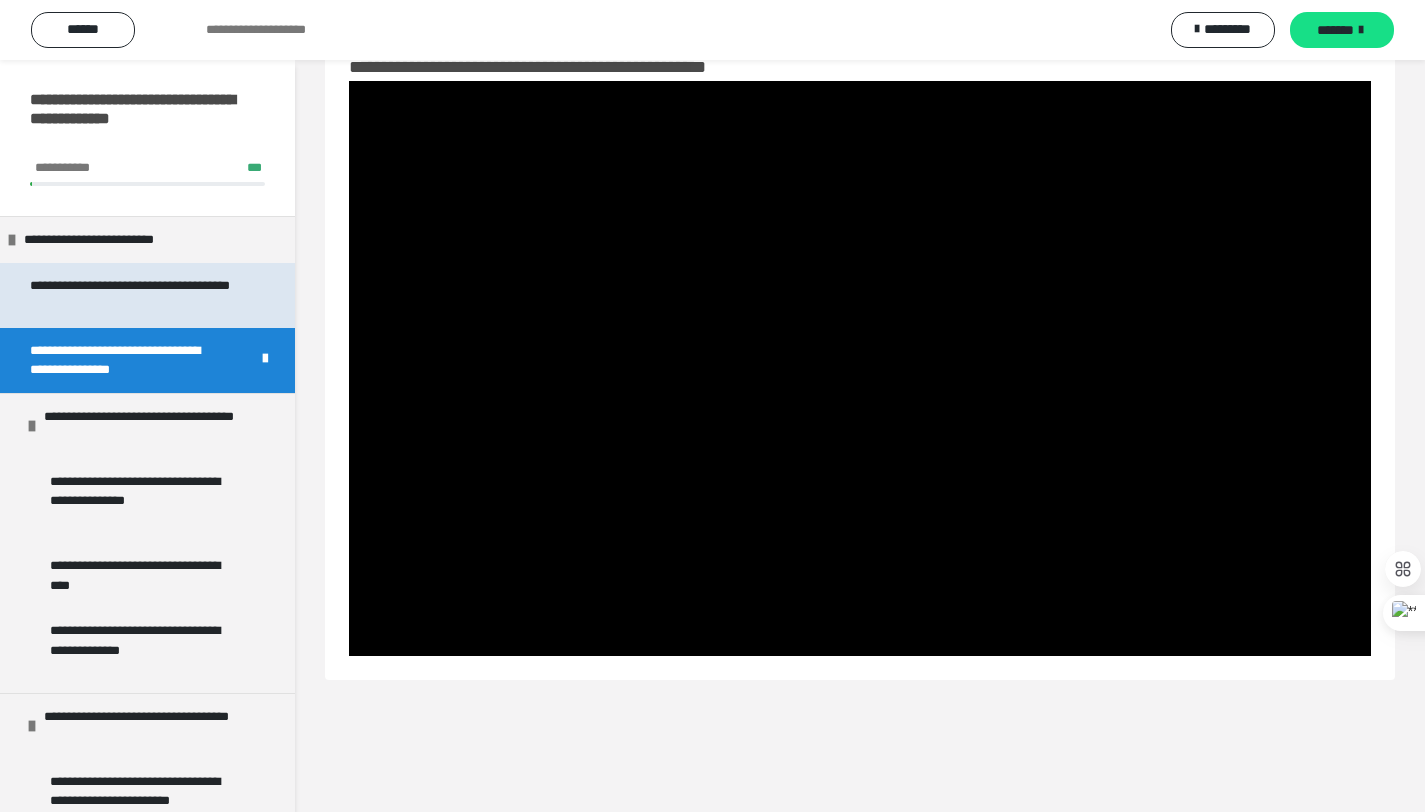 click on "**********" at bounding box center [132, 295] 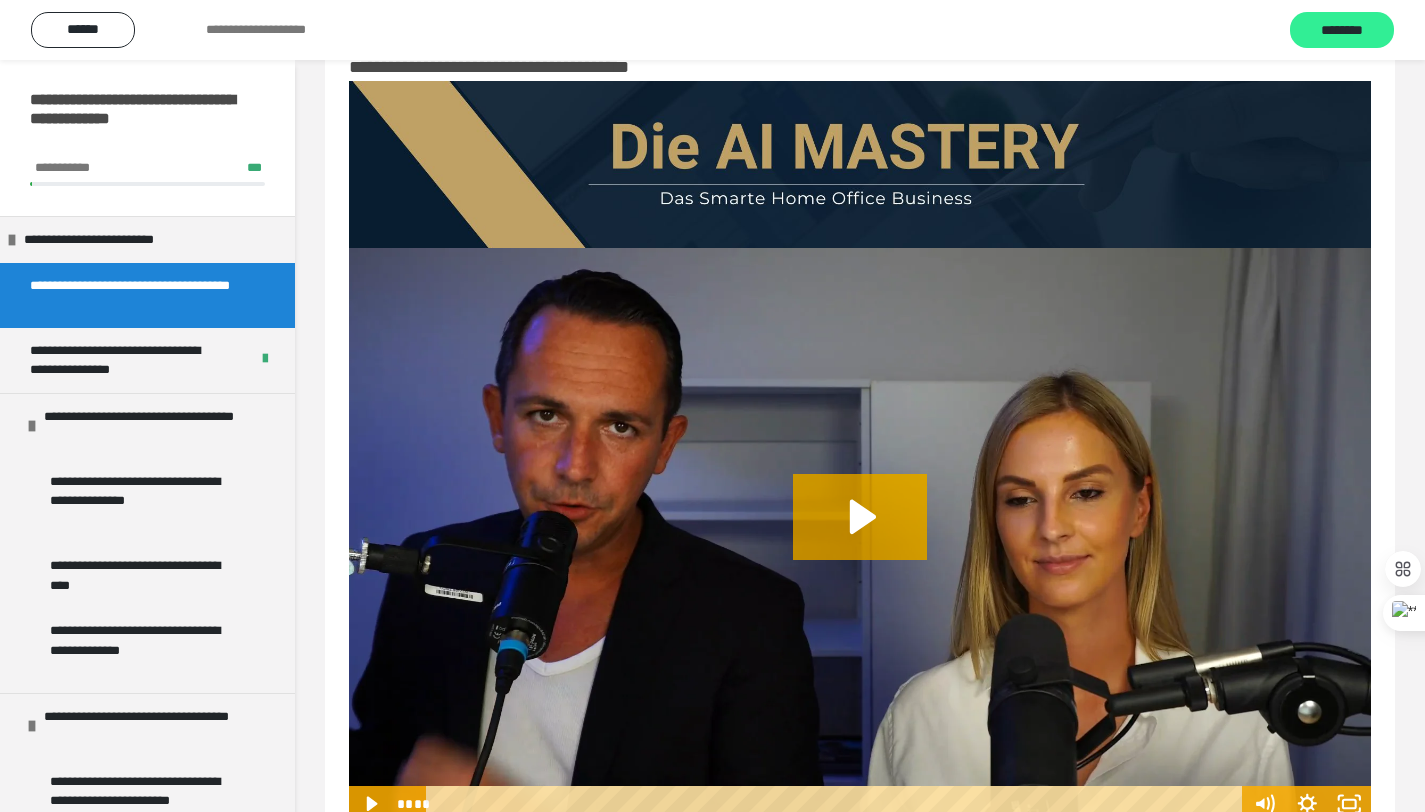 click on "********" at bounding box center [1342, 31] 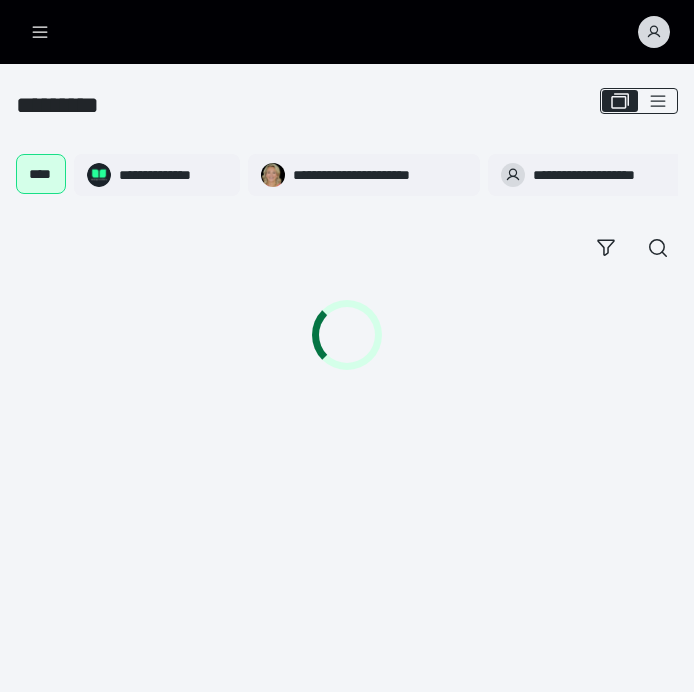 scroll, scrollTop: 0, scrollLeft: 0, axis: both 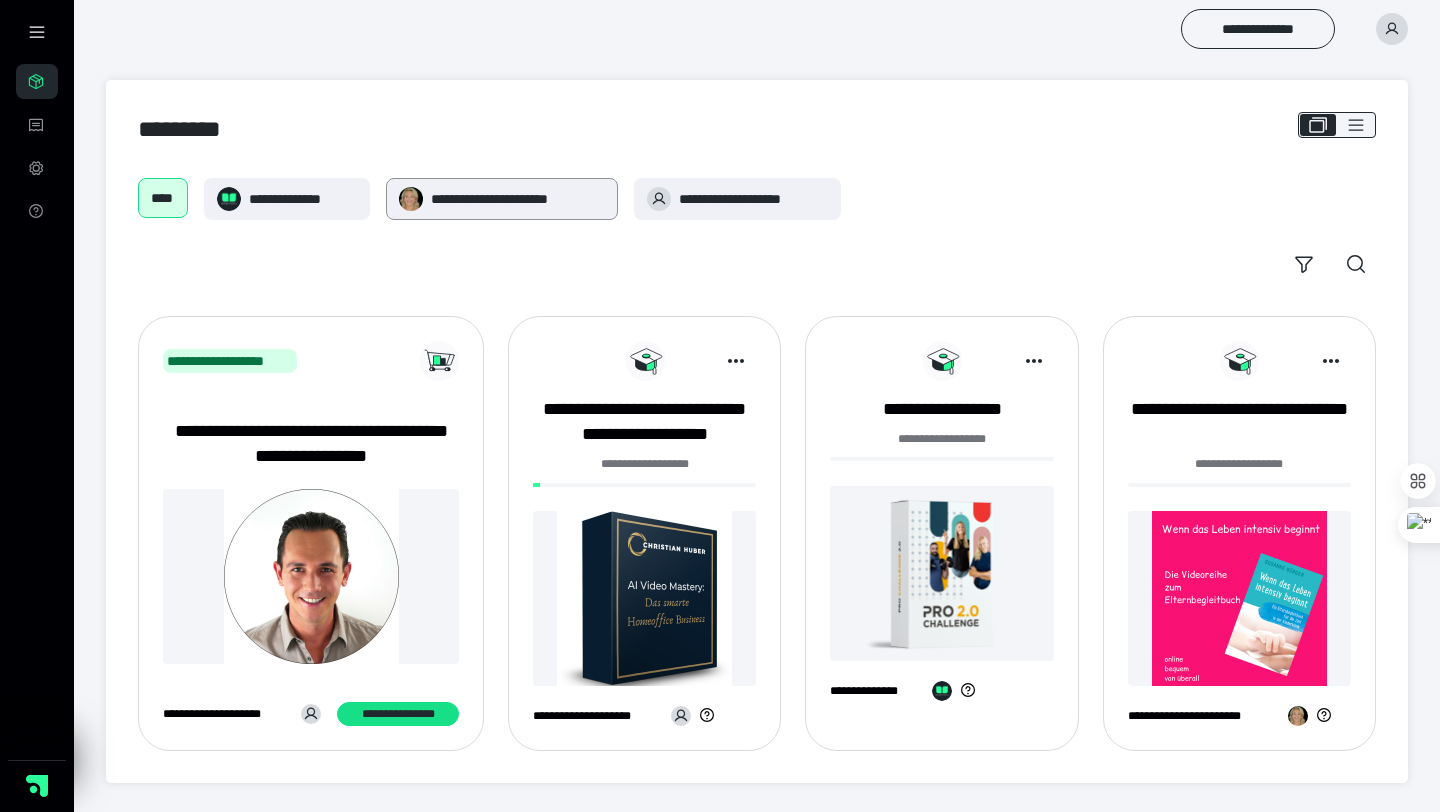 click on "**********" at bounding box center (518, 199) 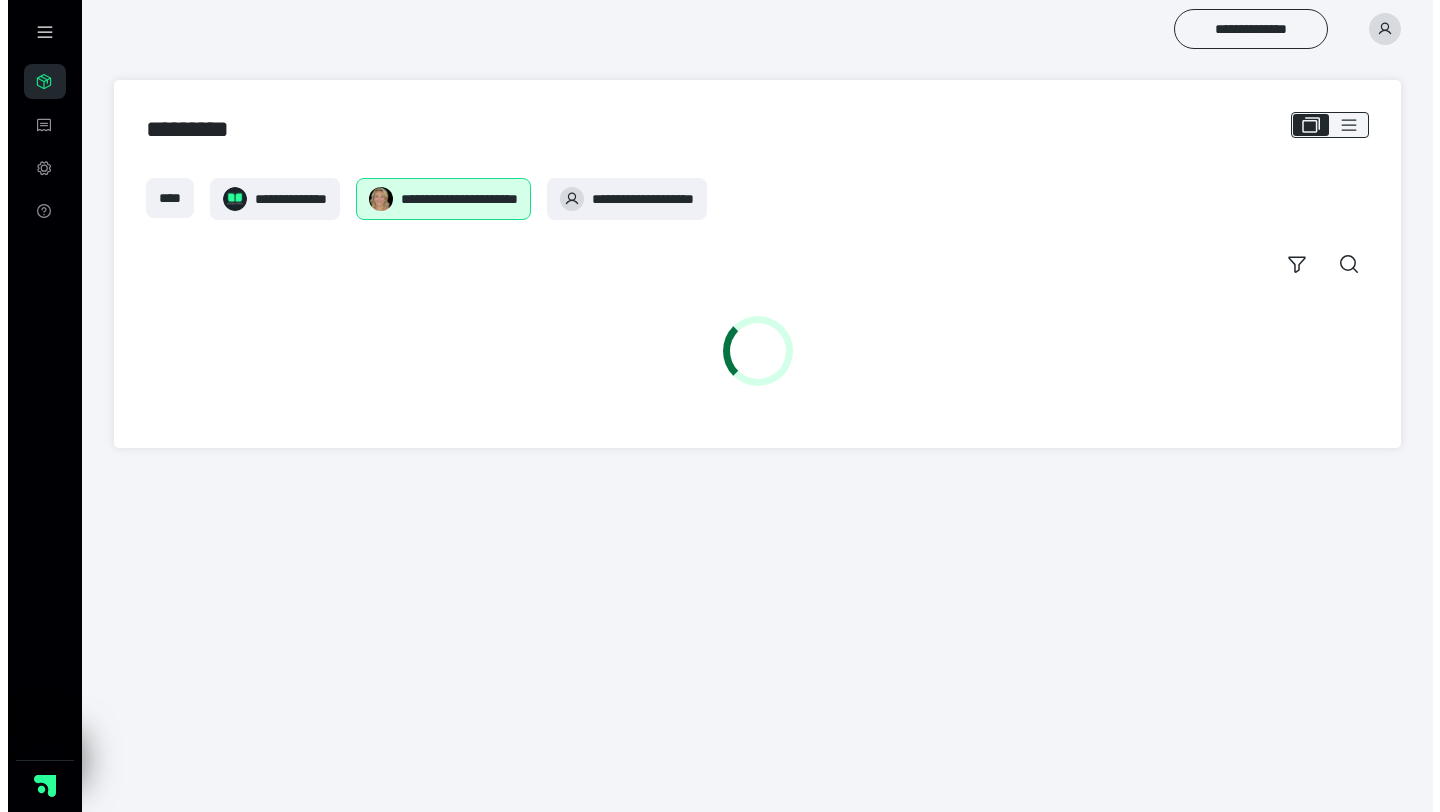 scroll, scrollTop: 0, scrollLeft: 0, axis: both 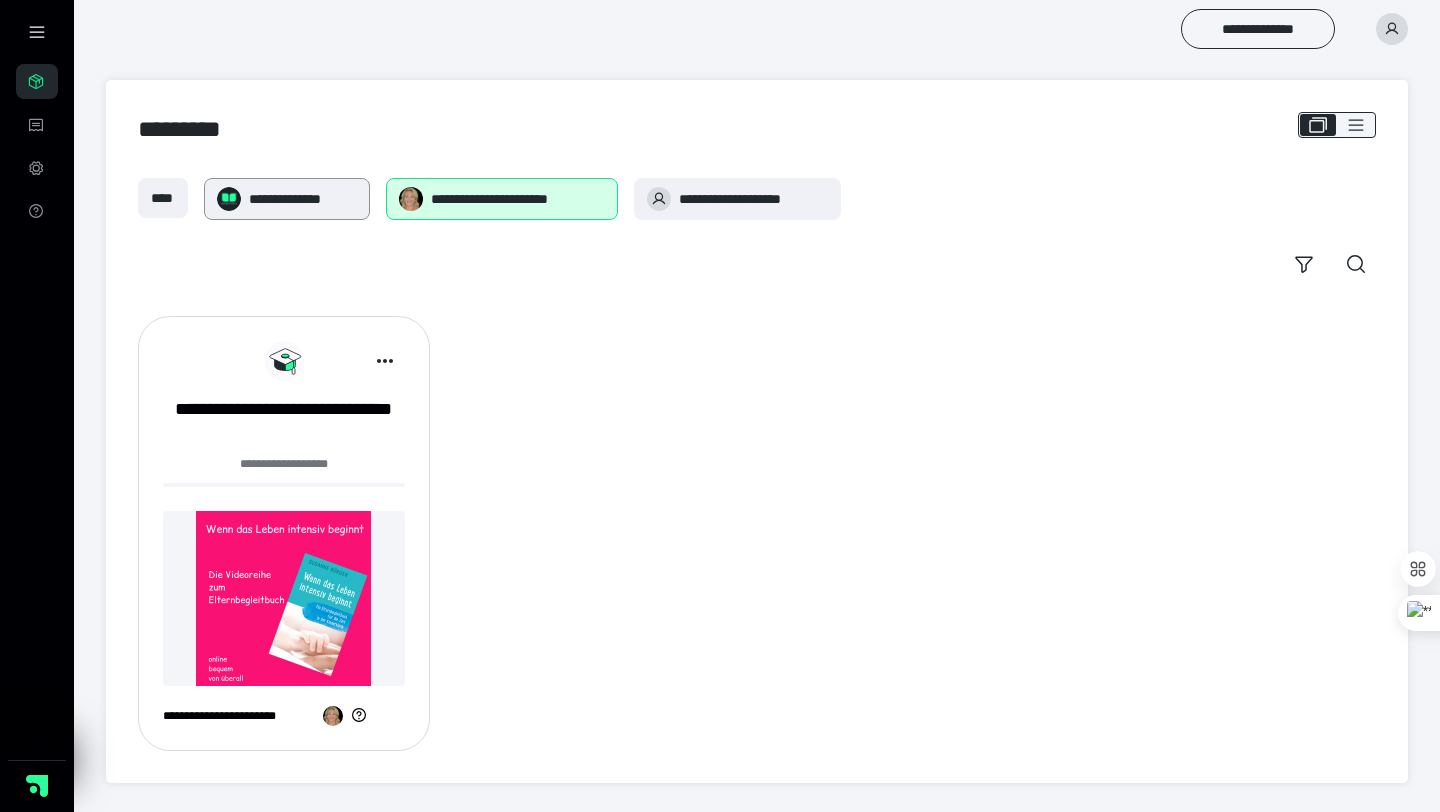 click on "**********" at bounding box center [302, 199] 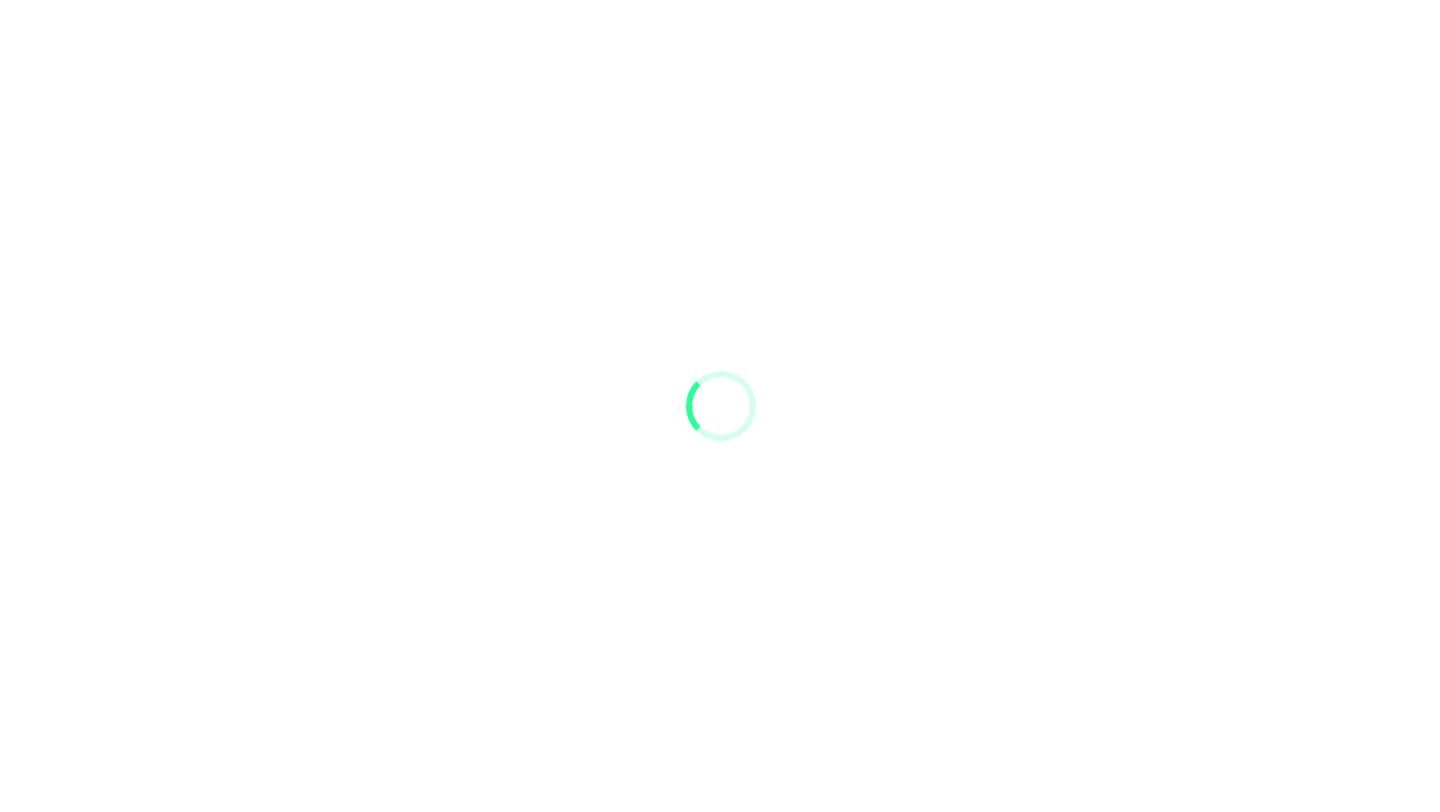 scroll, scrollTop: 0, scrollLeft: 0, axis: both 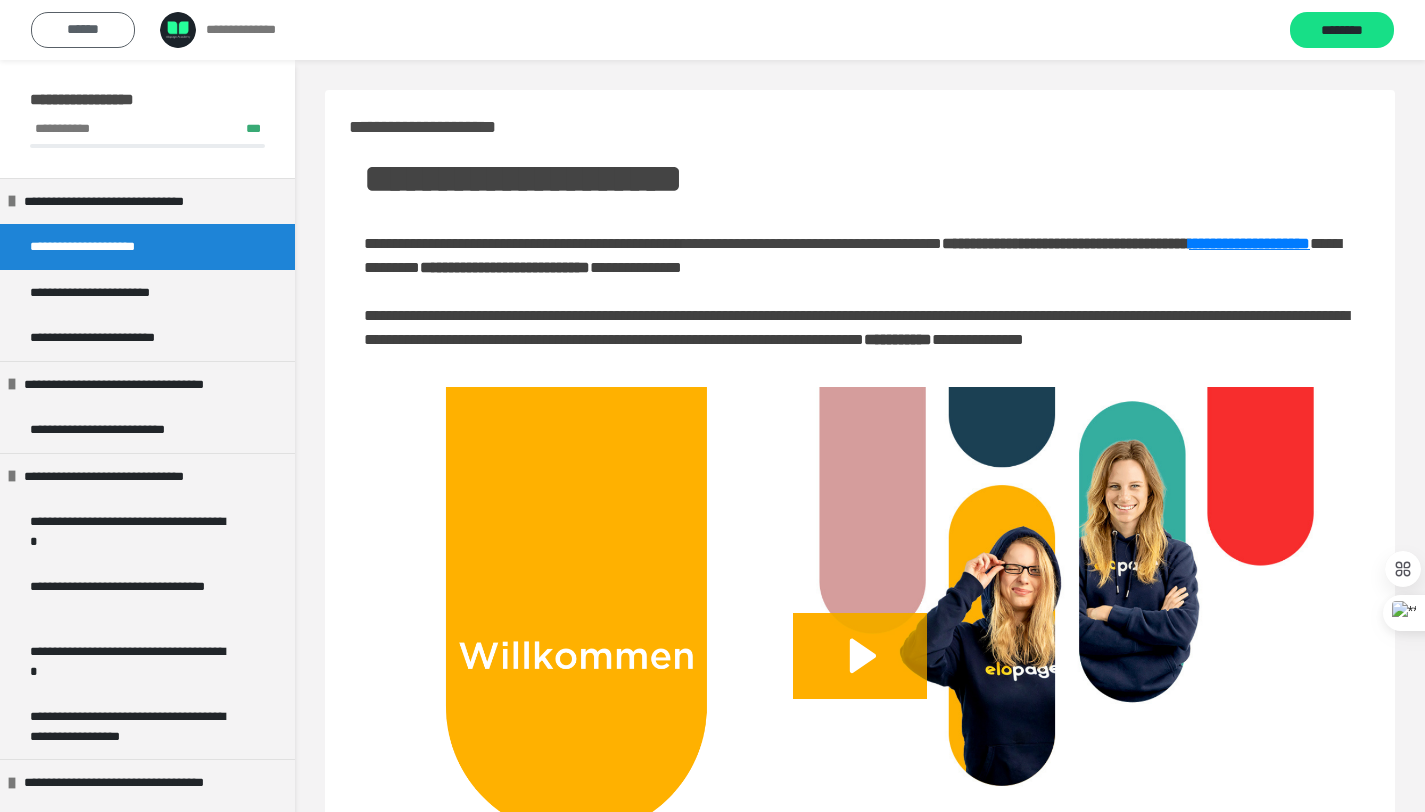 click on "******" at bounding box center (83, 30) 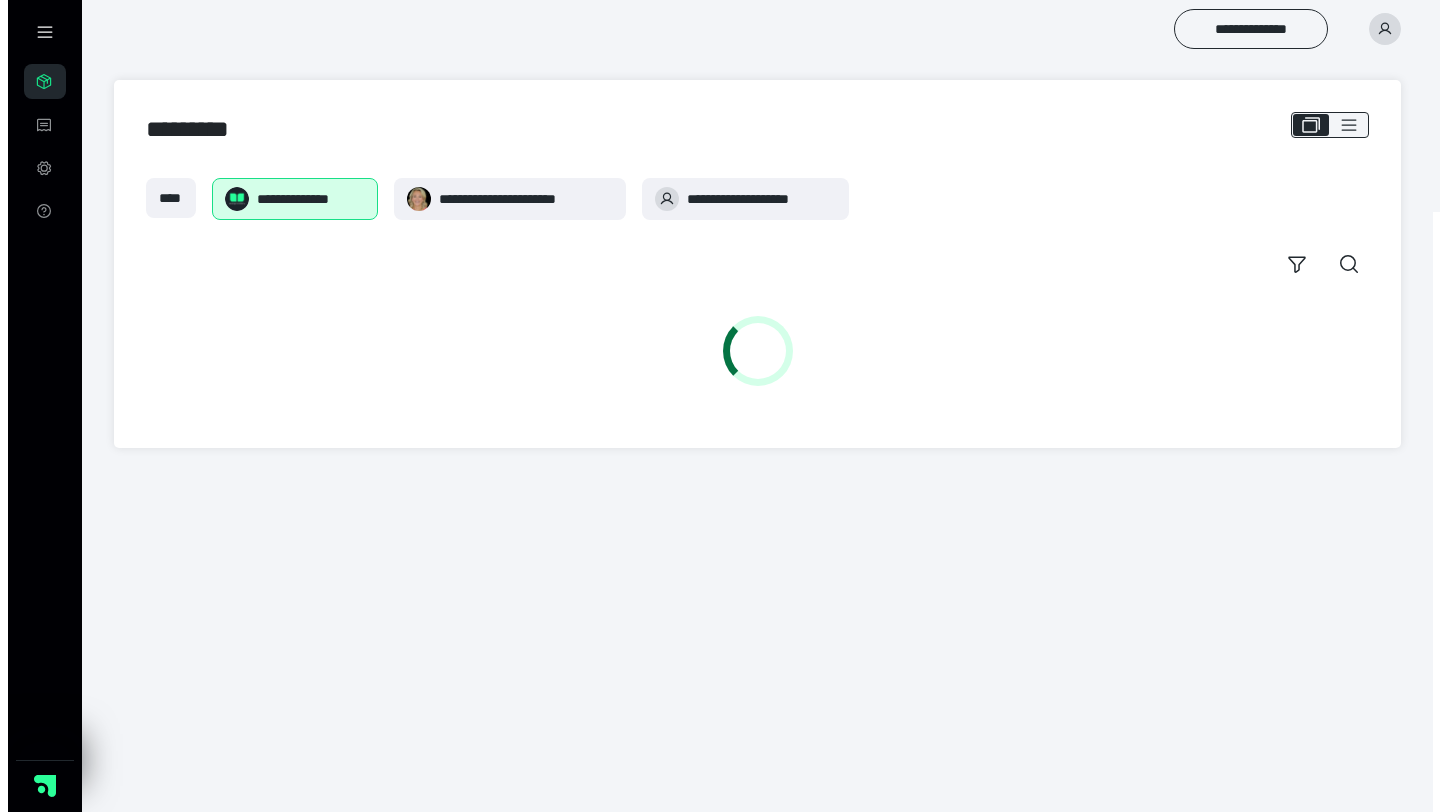 scroll, scrollTop: 0, scrollLeft: 0, axis: both 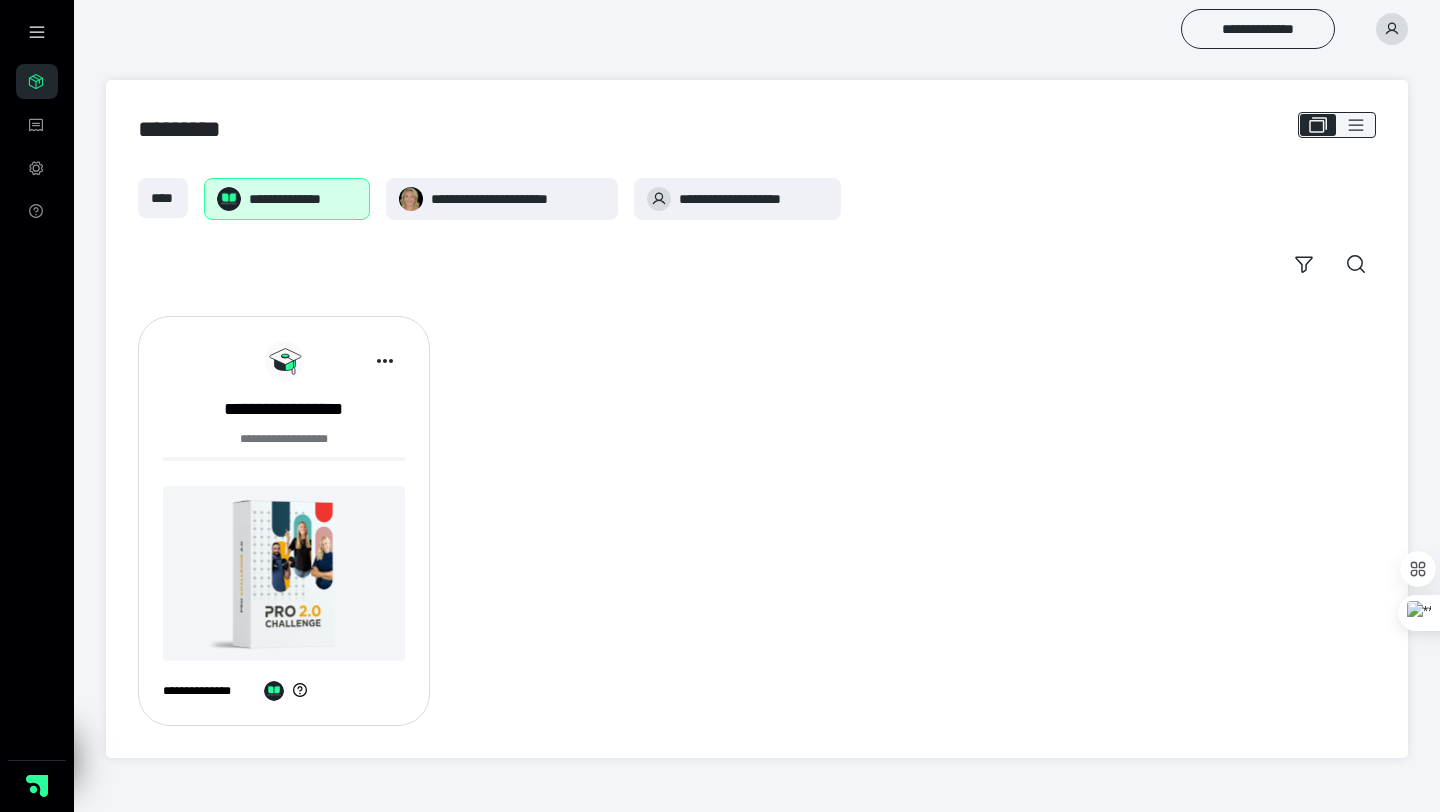 click on "**********" at bounding box center (302, 199) 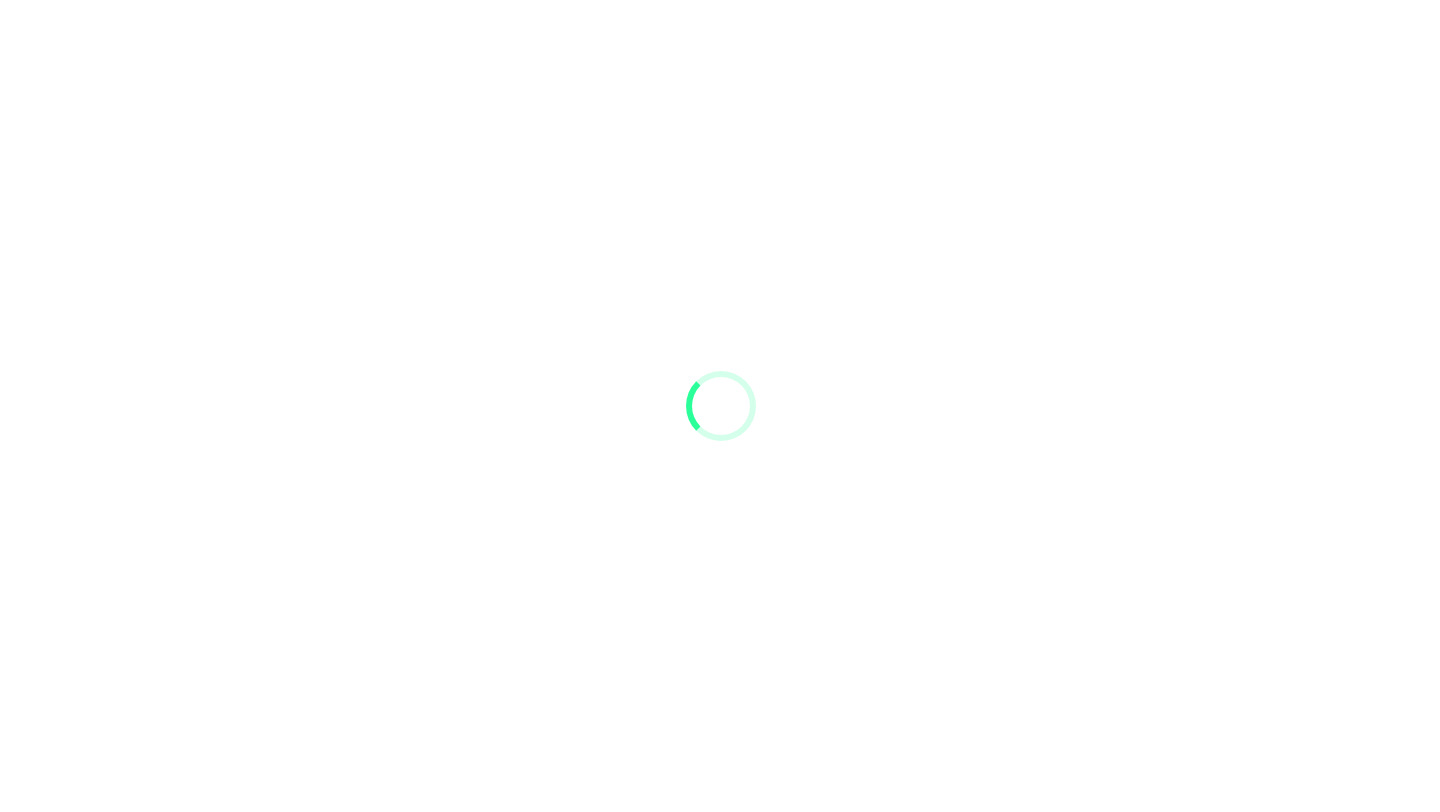 scroll, scrollTop: 0, scrollLeft: 0, axis: both 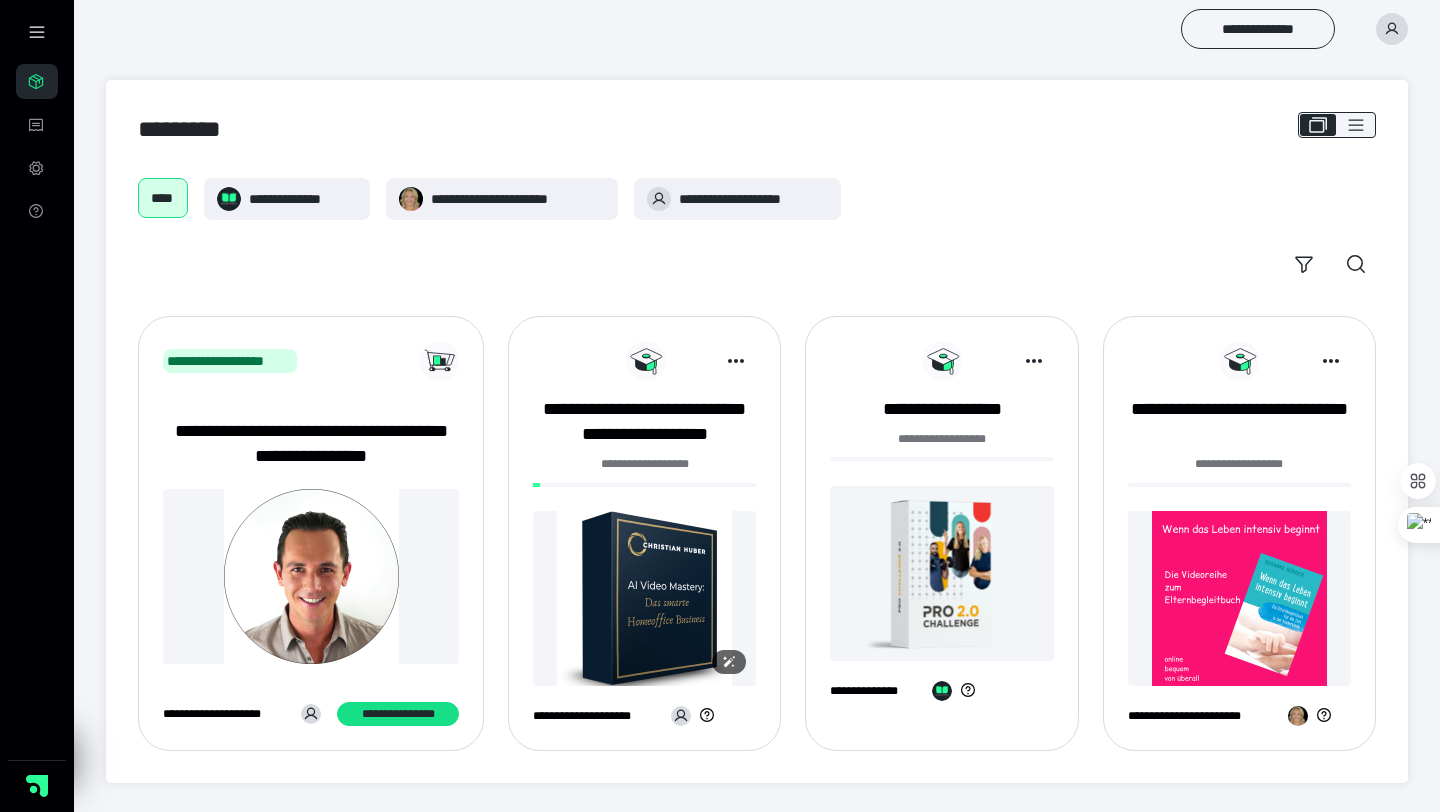click at bounding box center [644, 598] 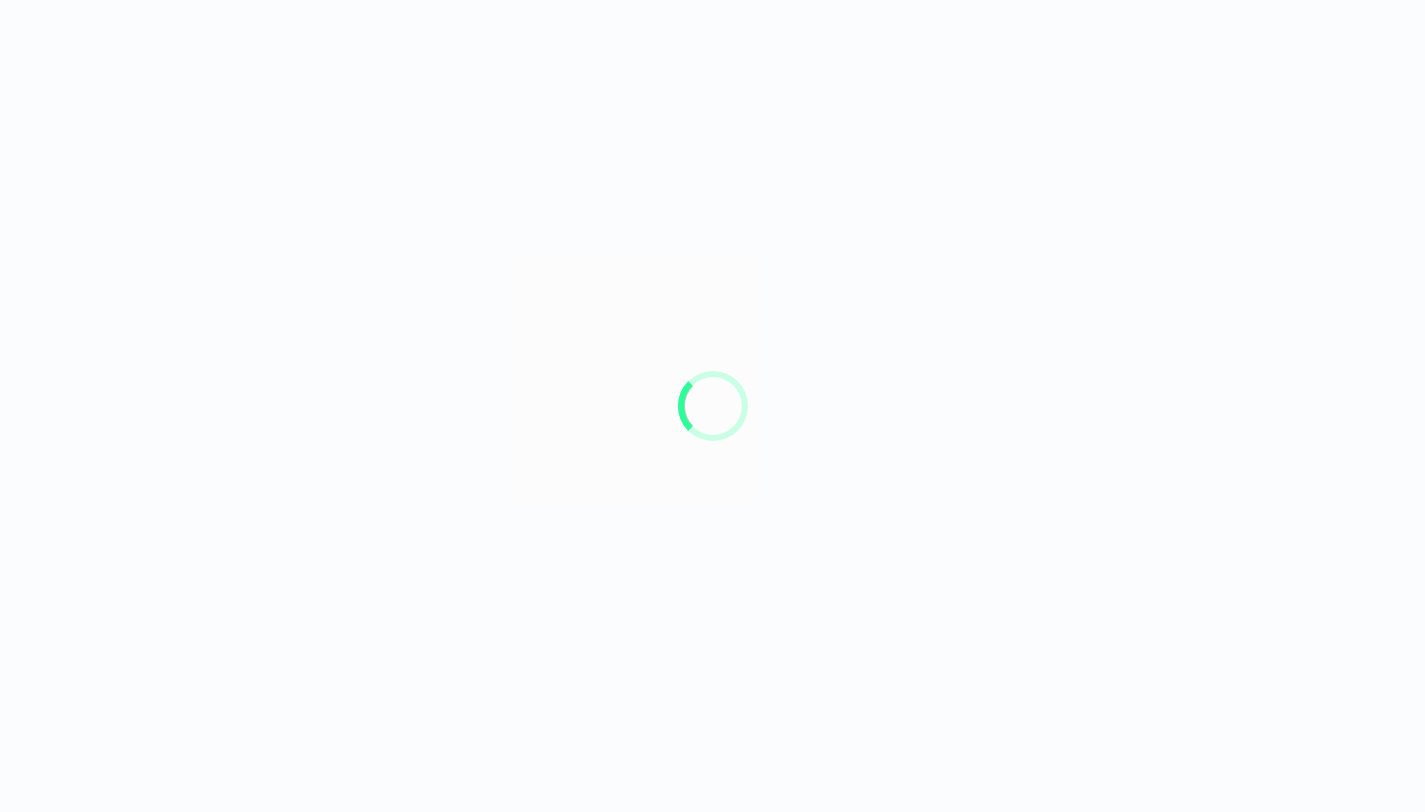 scroll, scrollTop: 0, scrollLeft: 0, axis: both 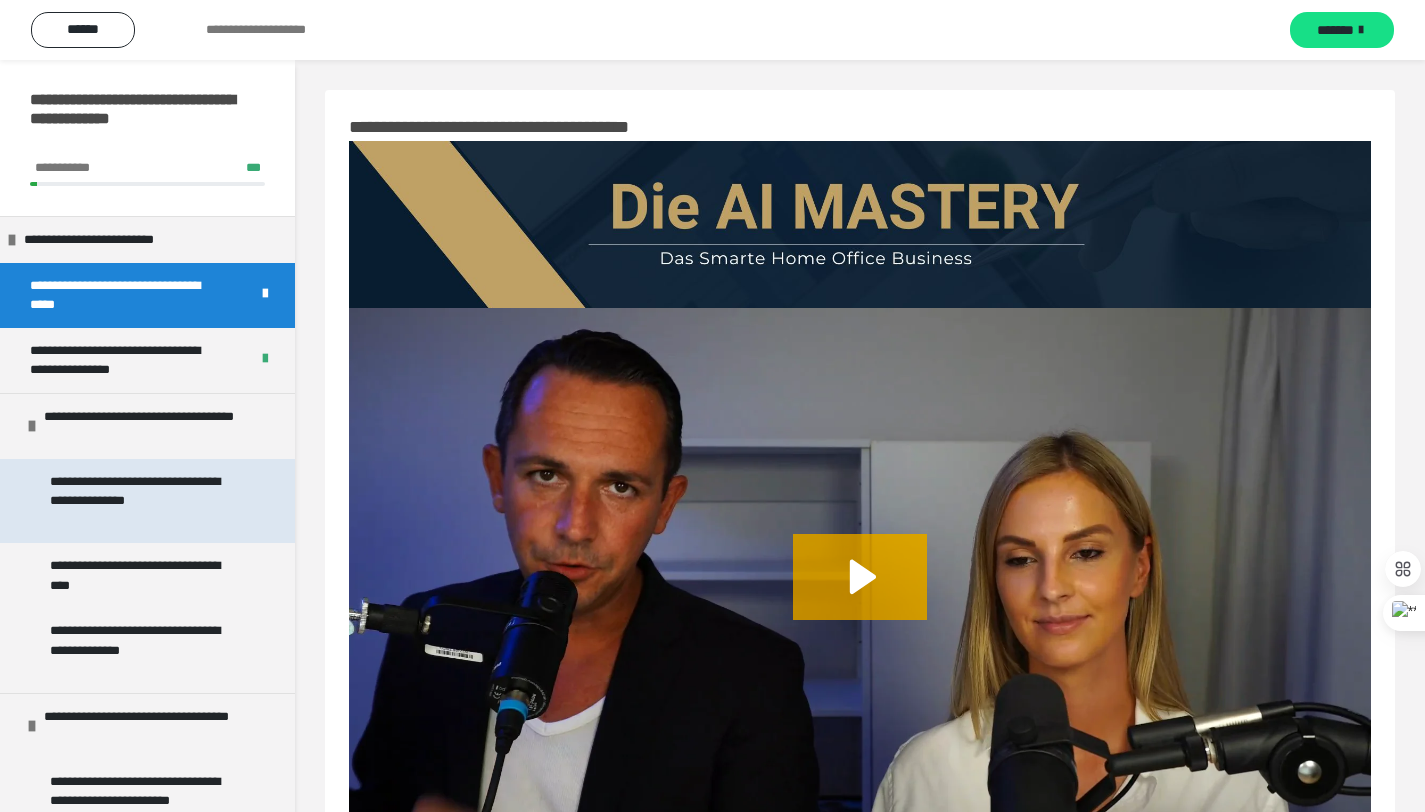 click on "**********" at bounding box center (142, 501) 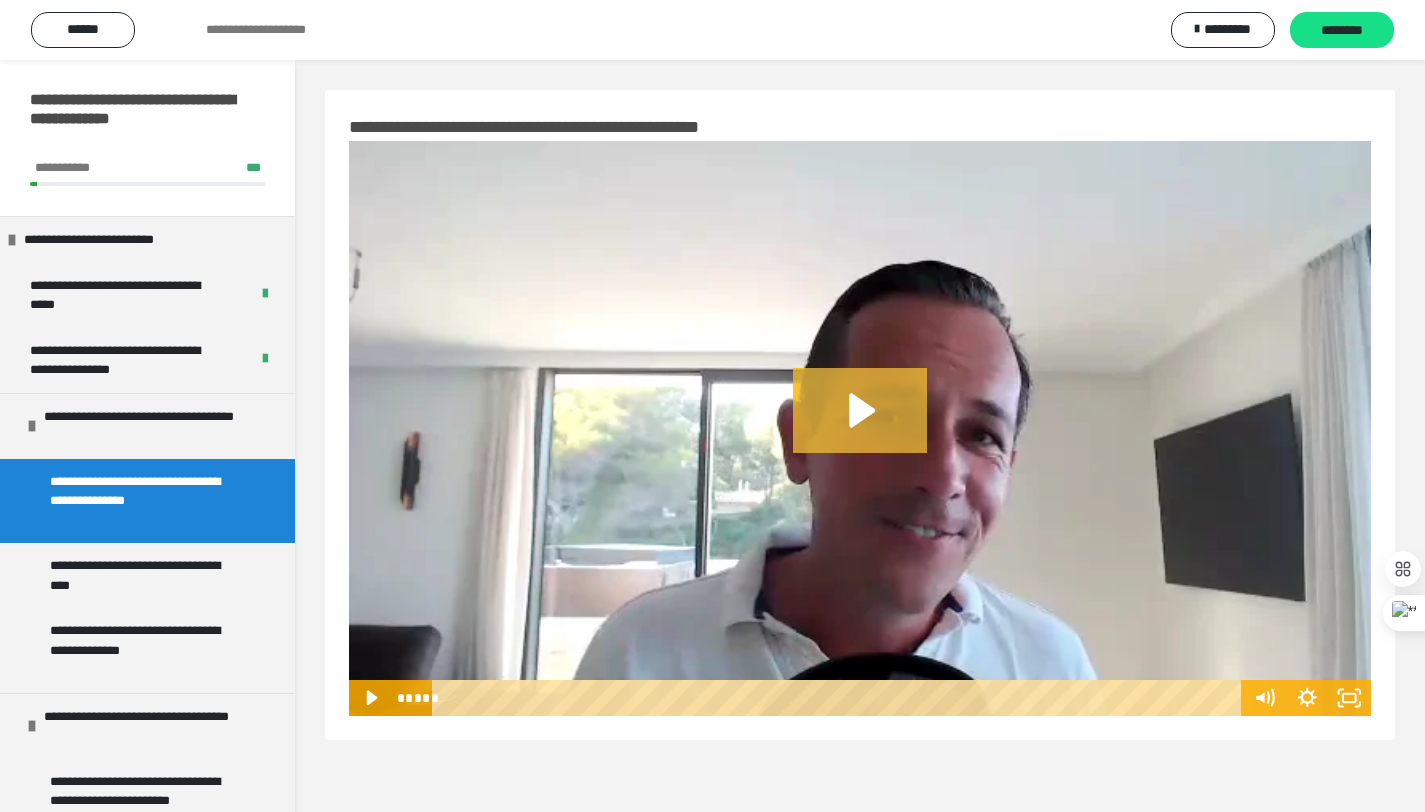 click 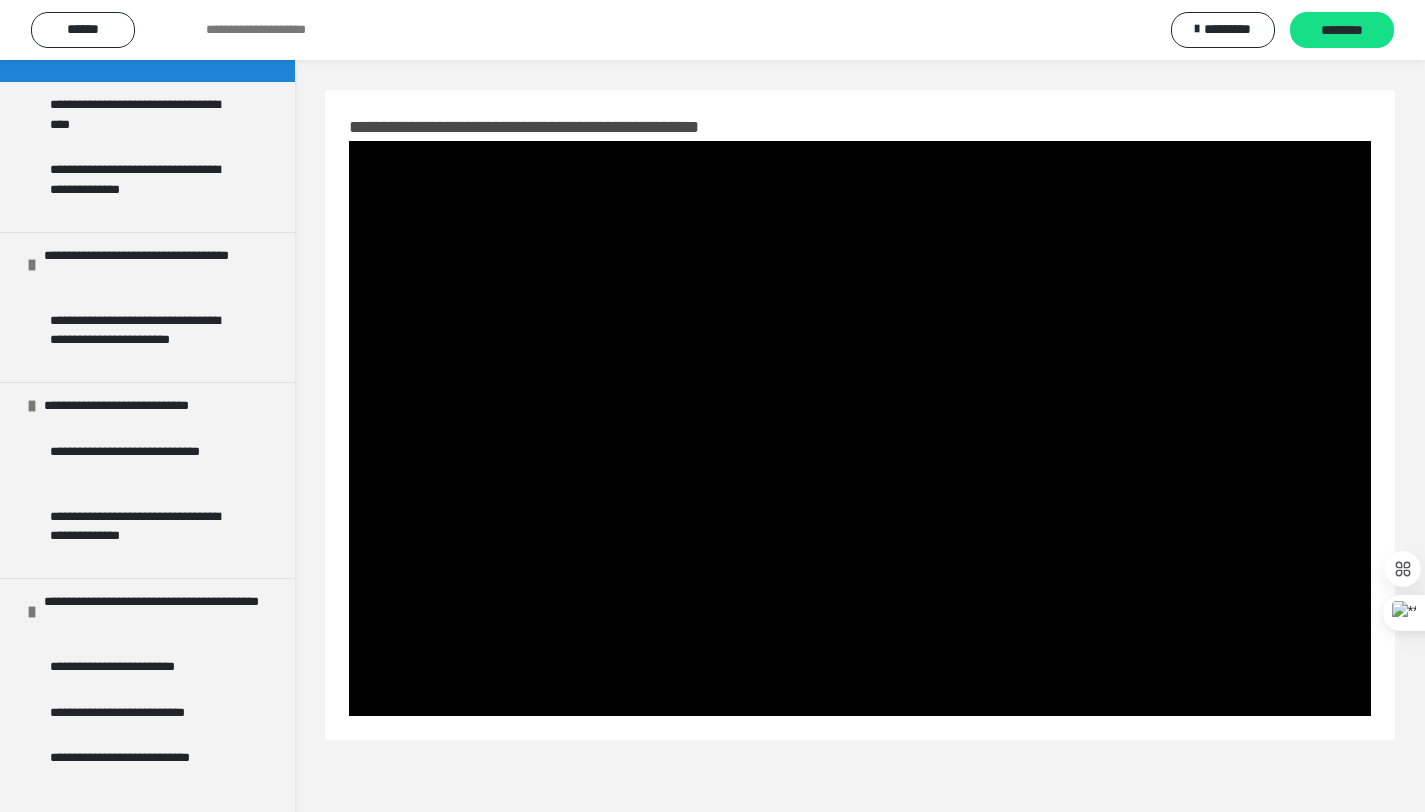 scroll, scrollTop: 0, scrollLeft: 0, axis: both 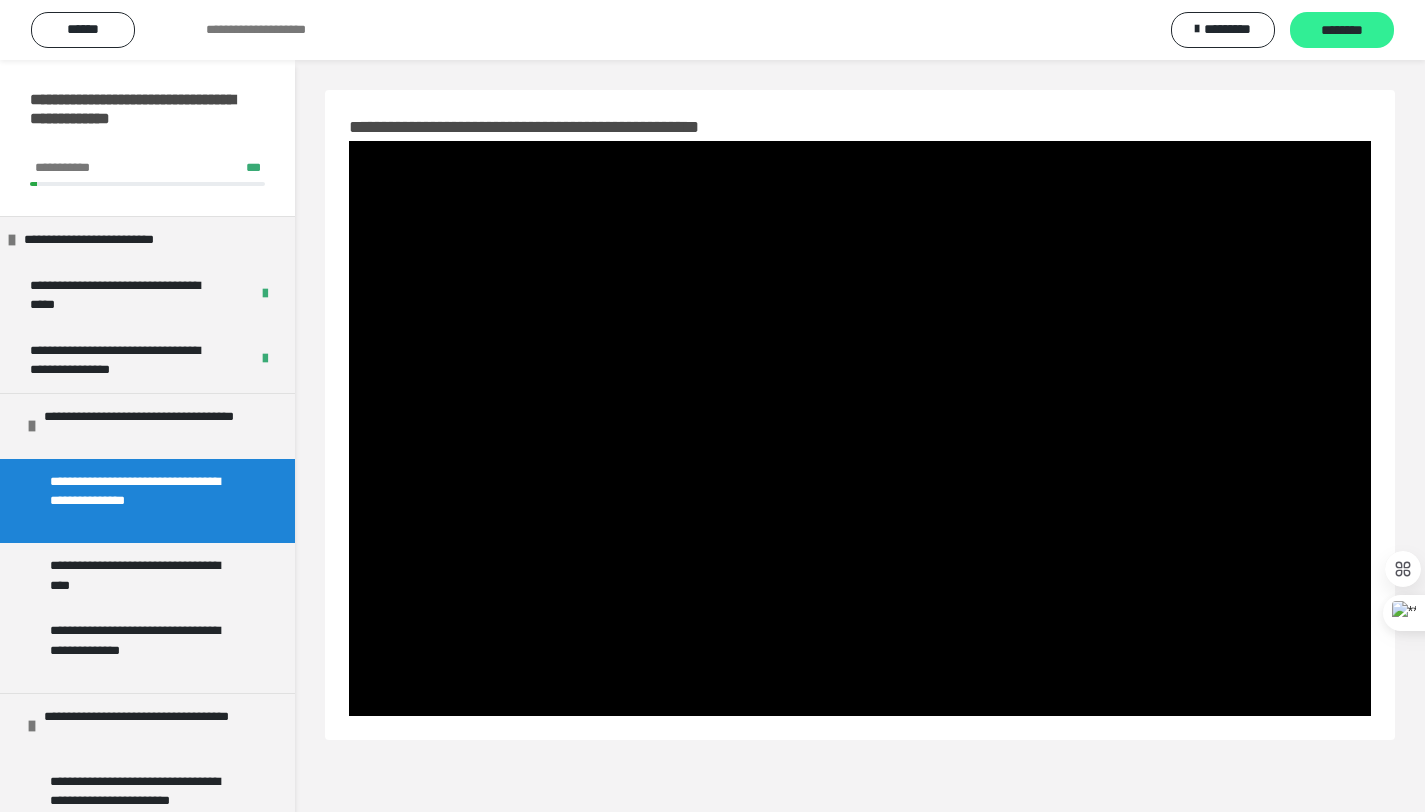 click on "********" at bounding box center [1342, 31] 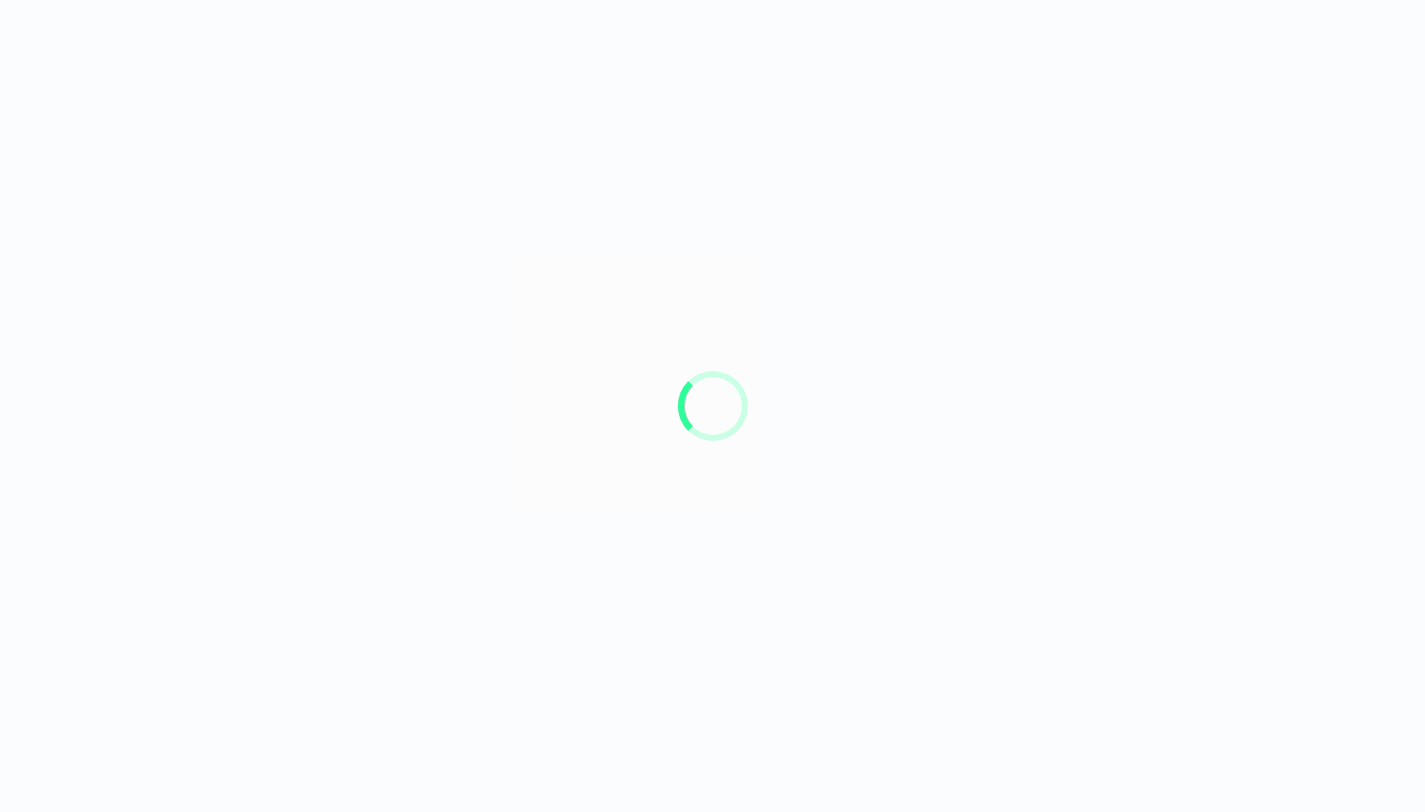 scroll, scrollTop: 0, scrollLeft: 0, axis: both 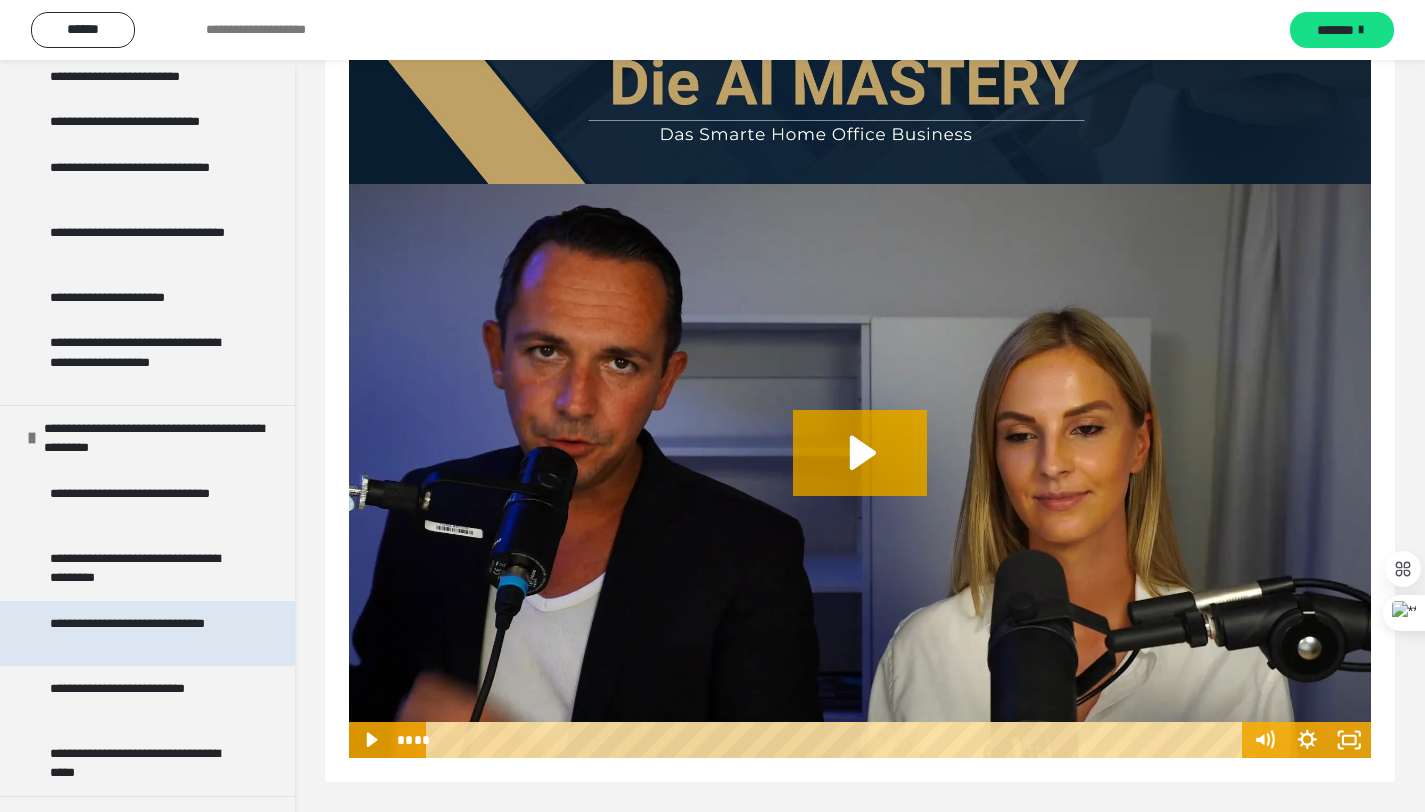 click on "**********" at bounding box center [142, 633] 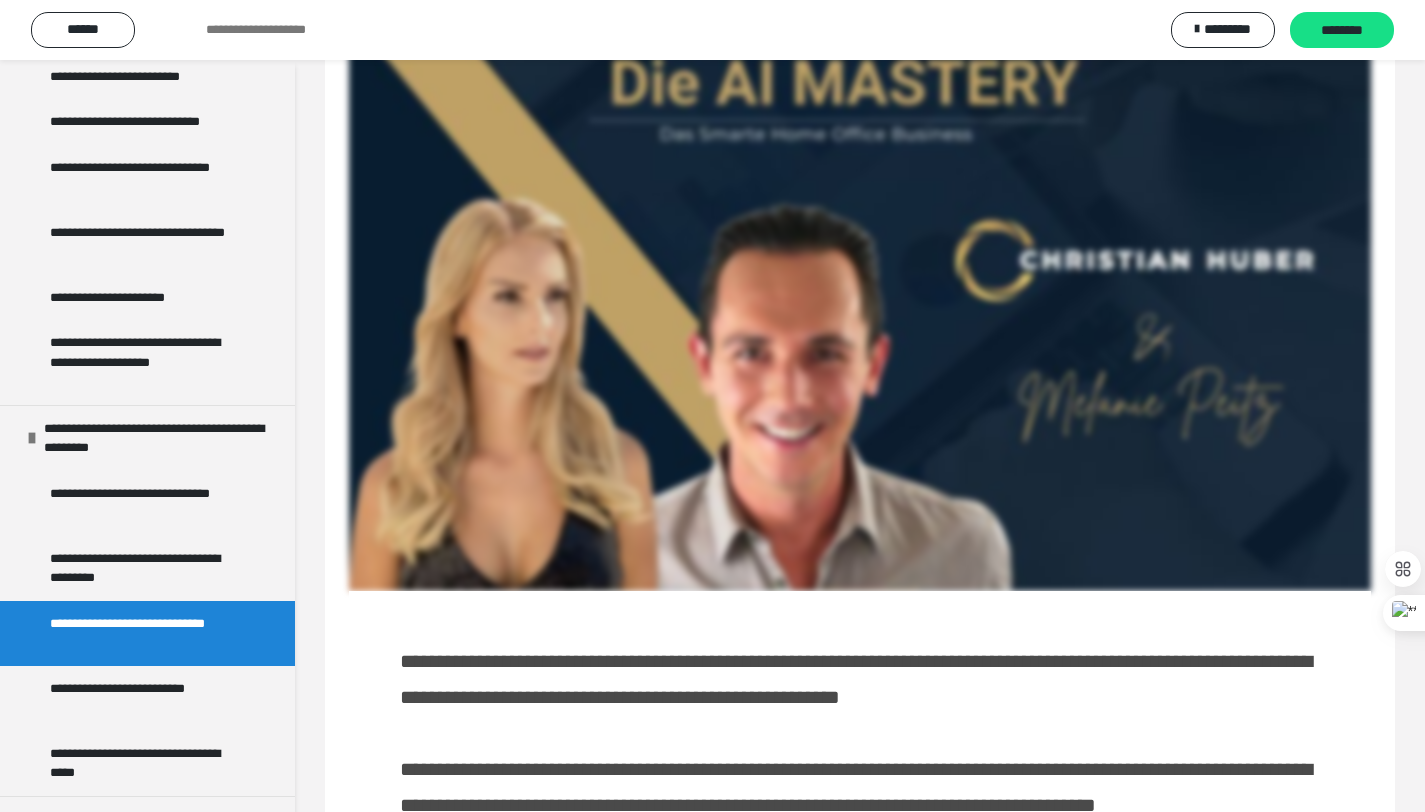 scroll, scrollTop: 124, scrollLeft: 0, axis: vertical 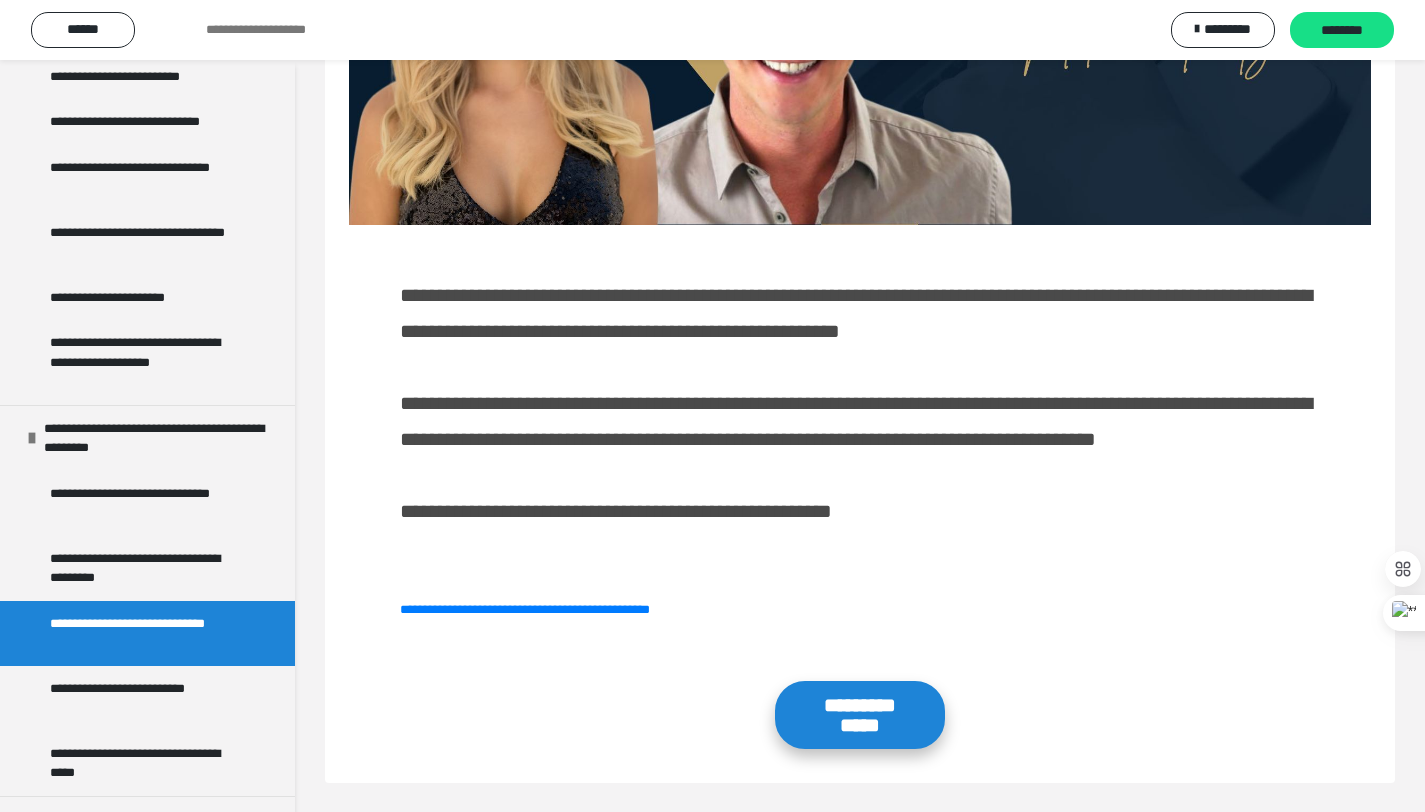 click on "**********" at bounding box center [860, 715] 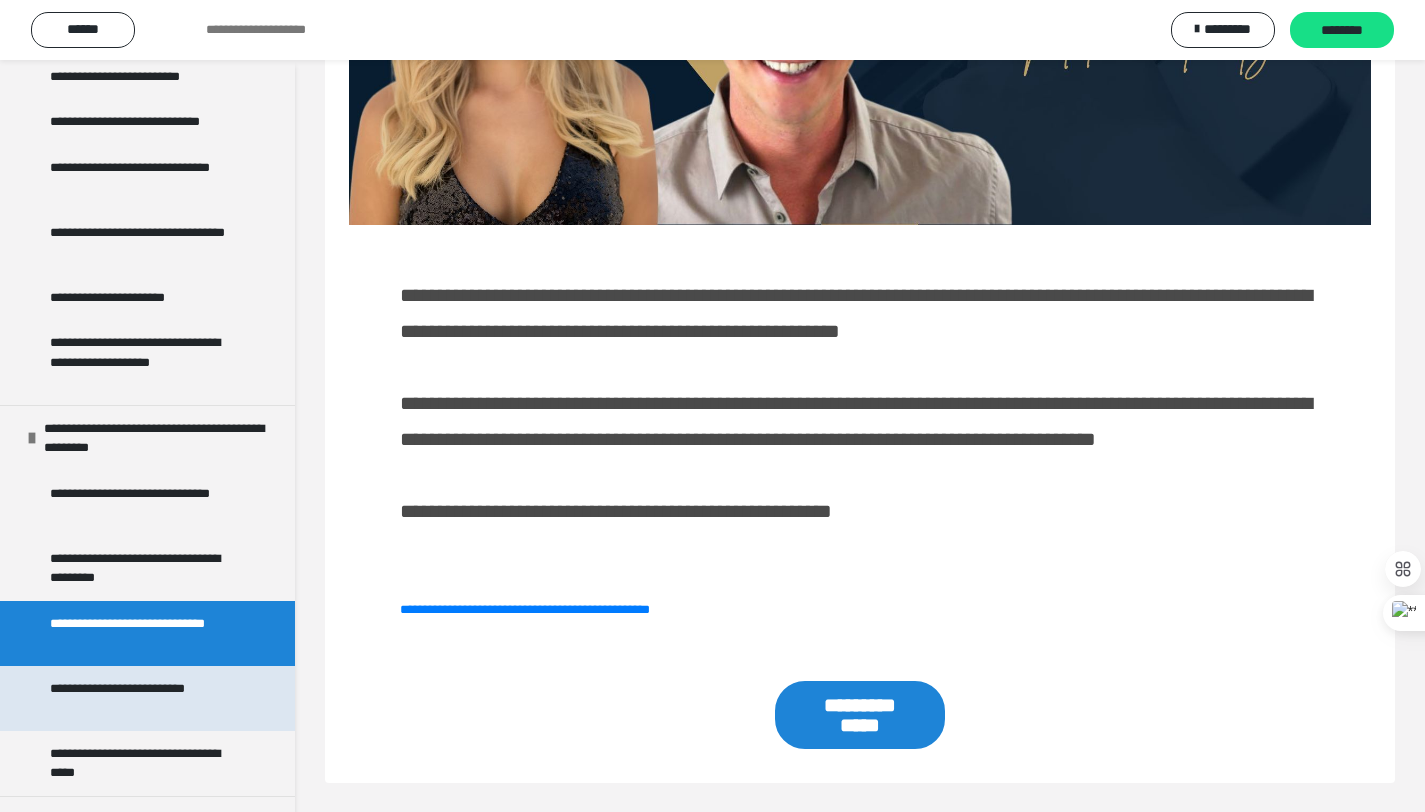 click on "**********" at bounding box center (142, 698) 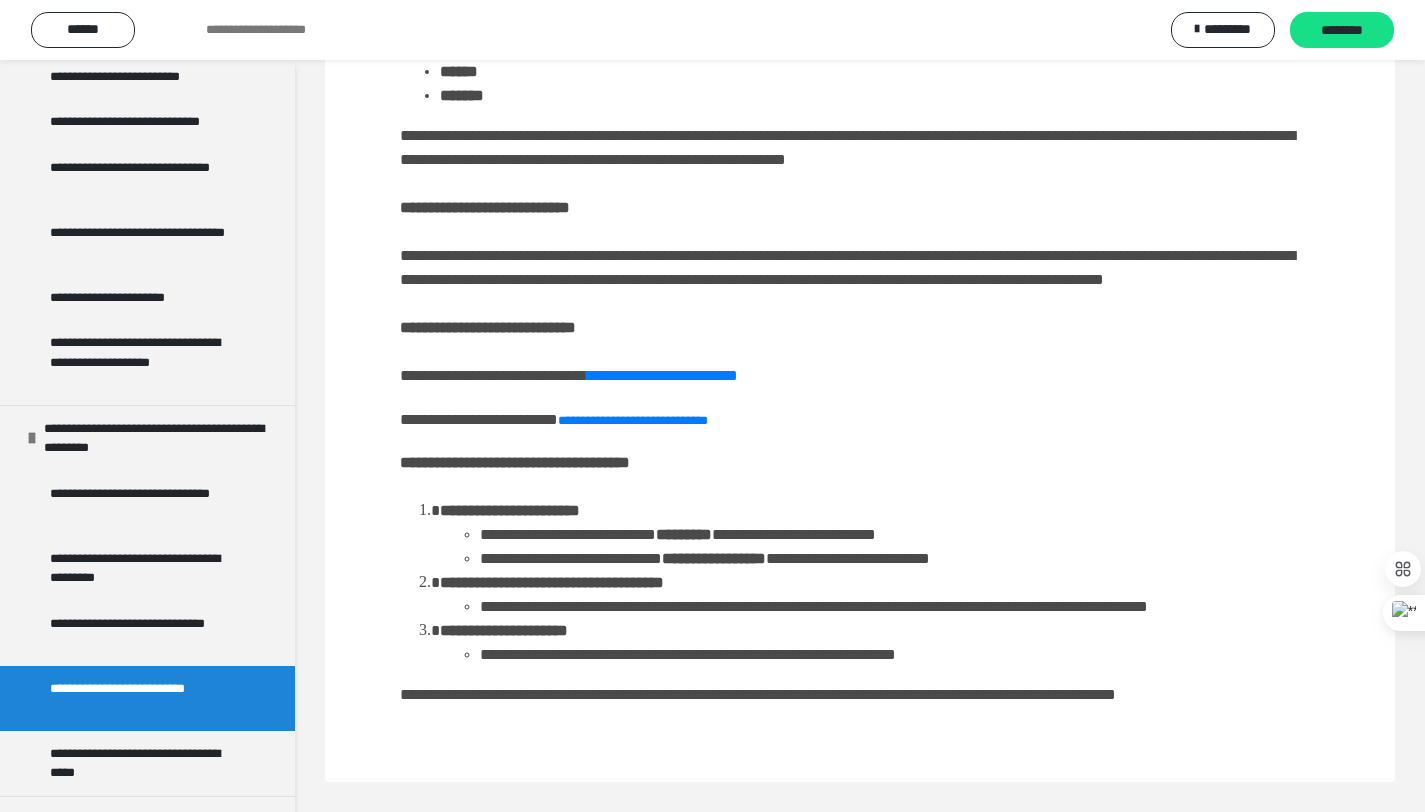 scroll, scrollTop: 490, scrollLeft: 0, axis: vertical 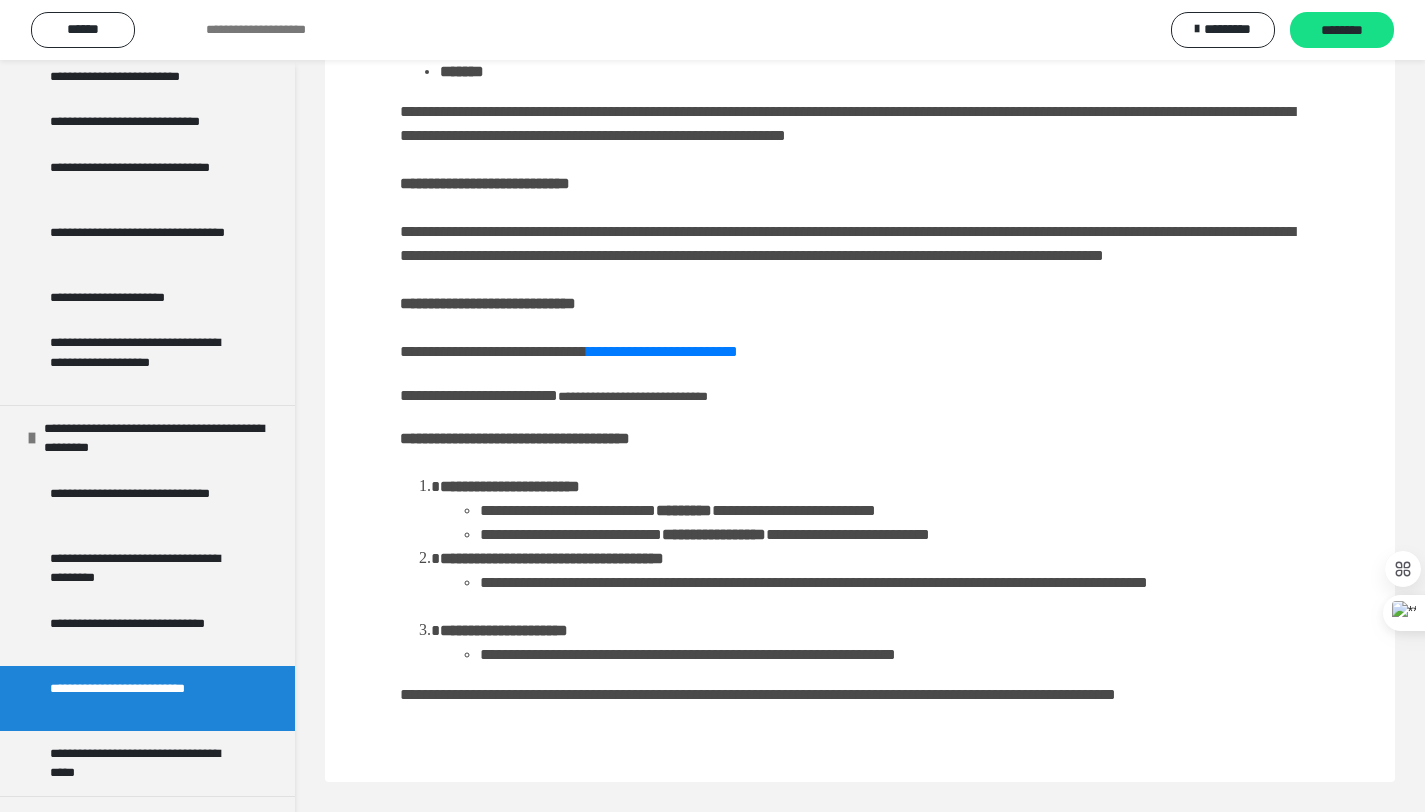 click on "**********" at bounding box center (633, 396) 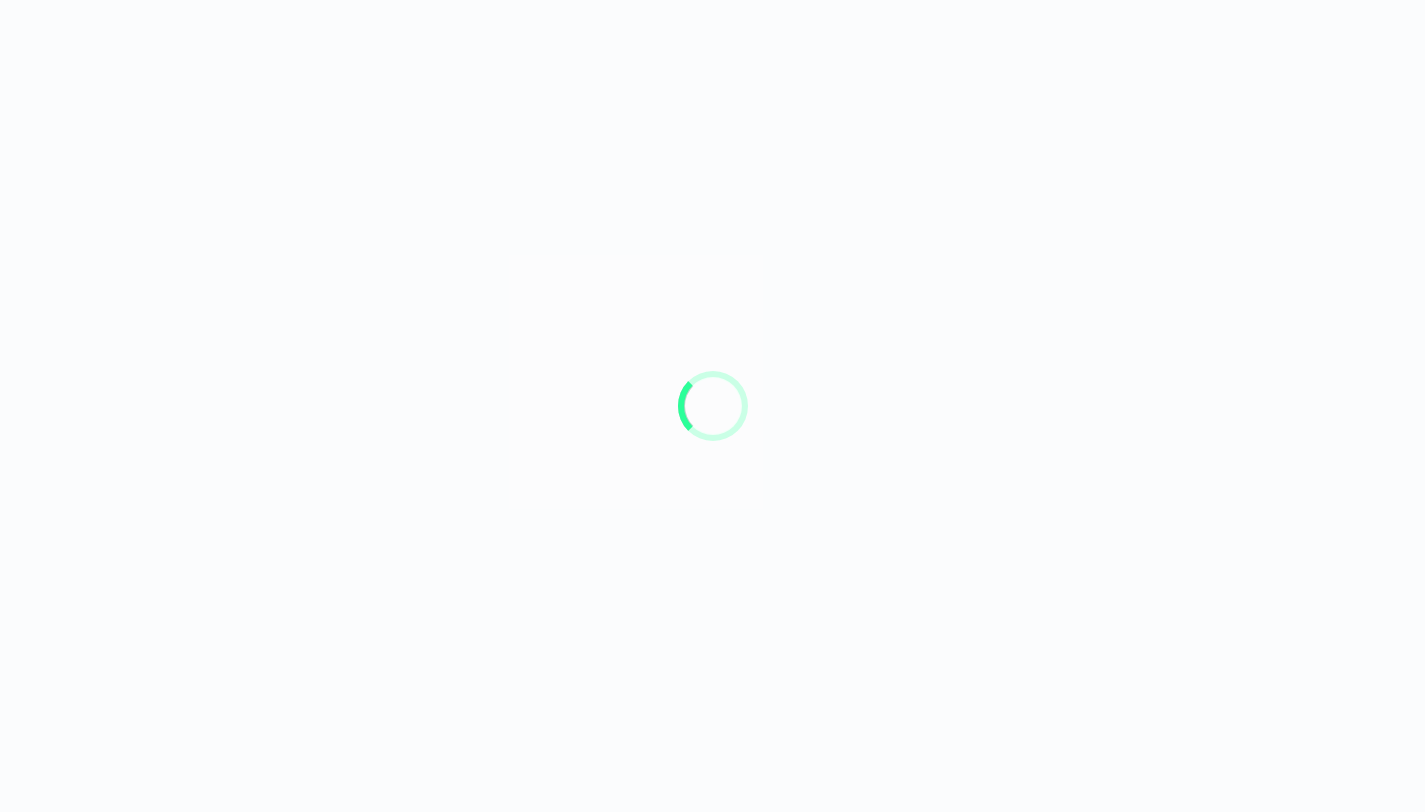 scroll, scrollTop: 0, scrollLeft: 0, axis: both 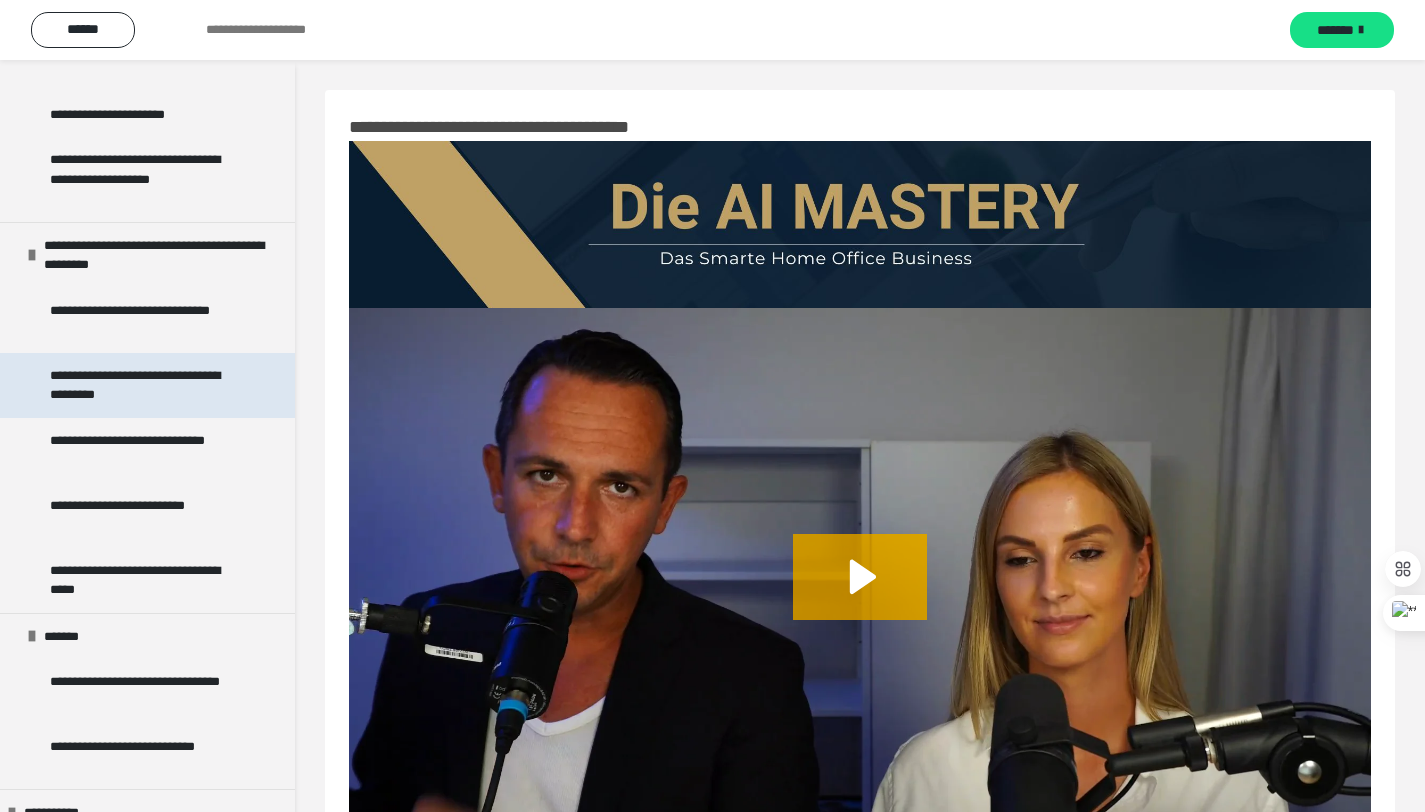 click on "**********" at bounding box center [142, 385] 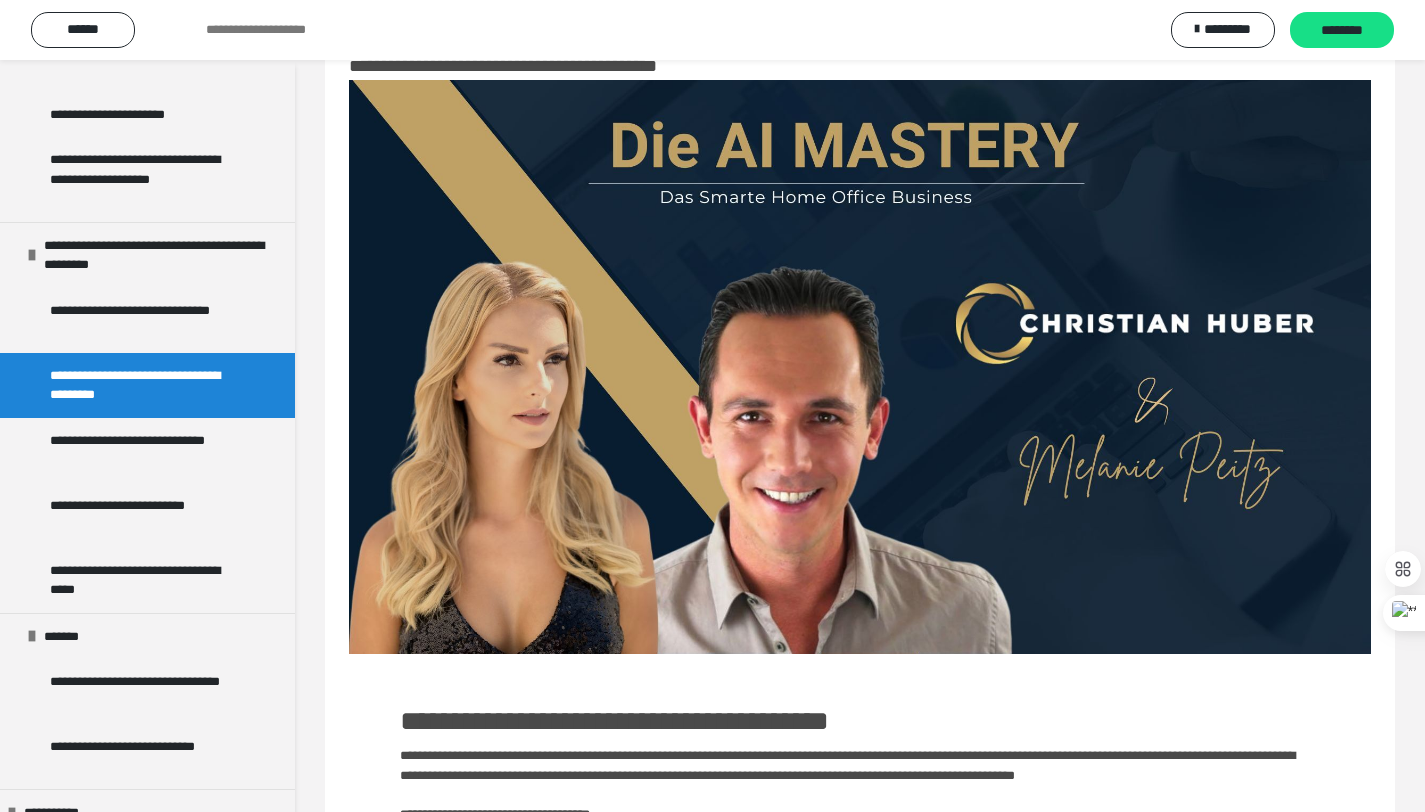scroll, scrollTop: 0, scrollLeft: 0, axis: both 